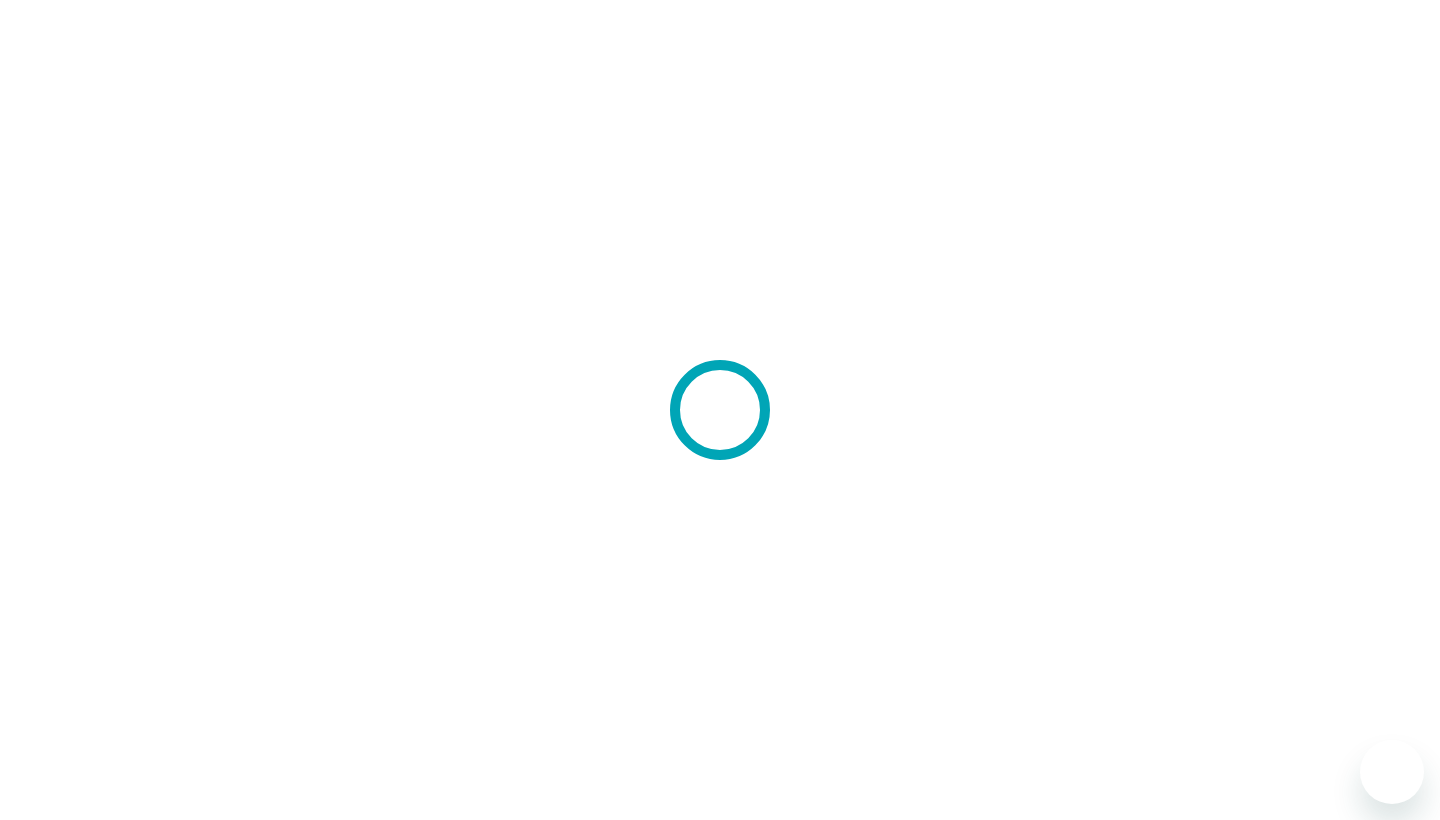 scroll, scrollTop: 0, scrollLeft: 0, axis: both 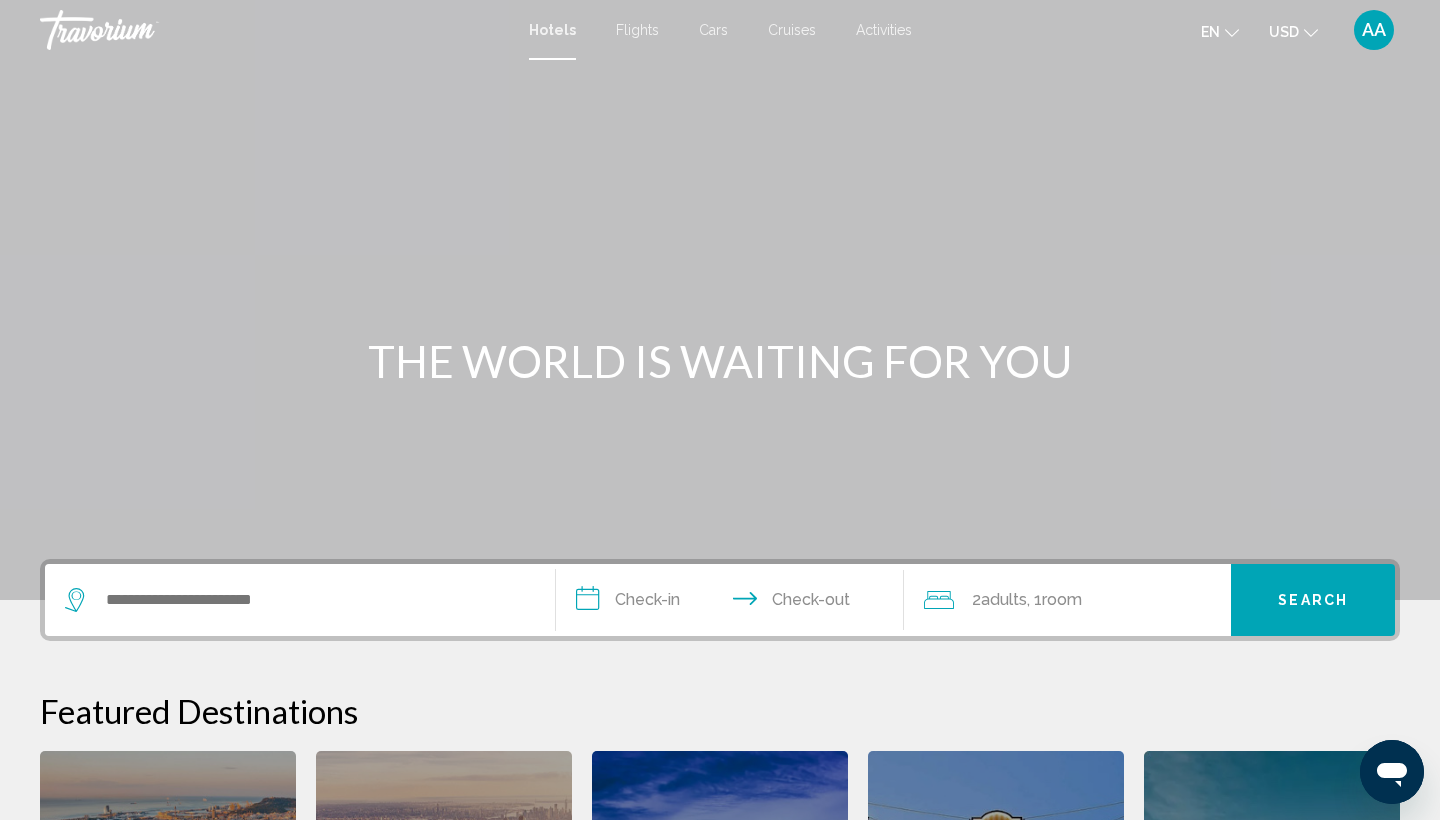click on "Activities" at bounding box center [884, 30] 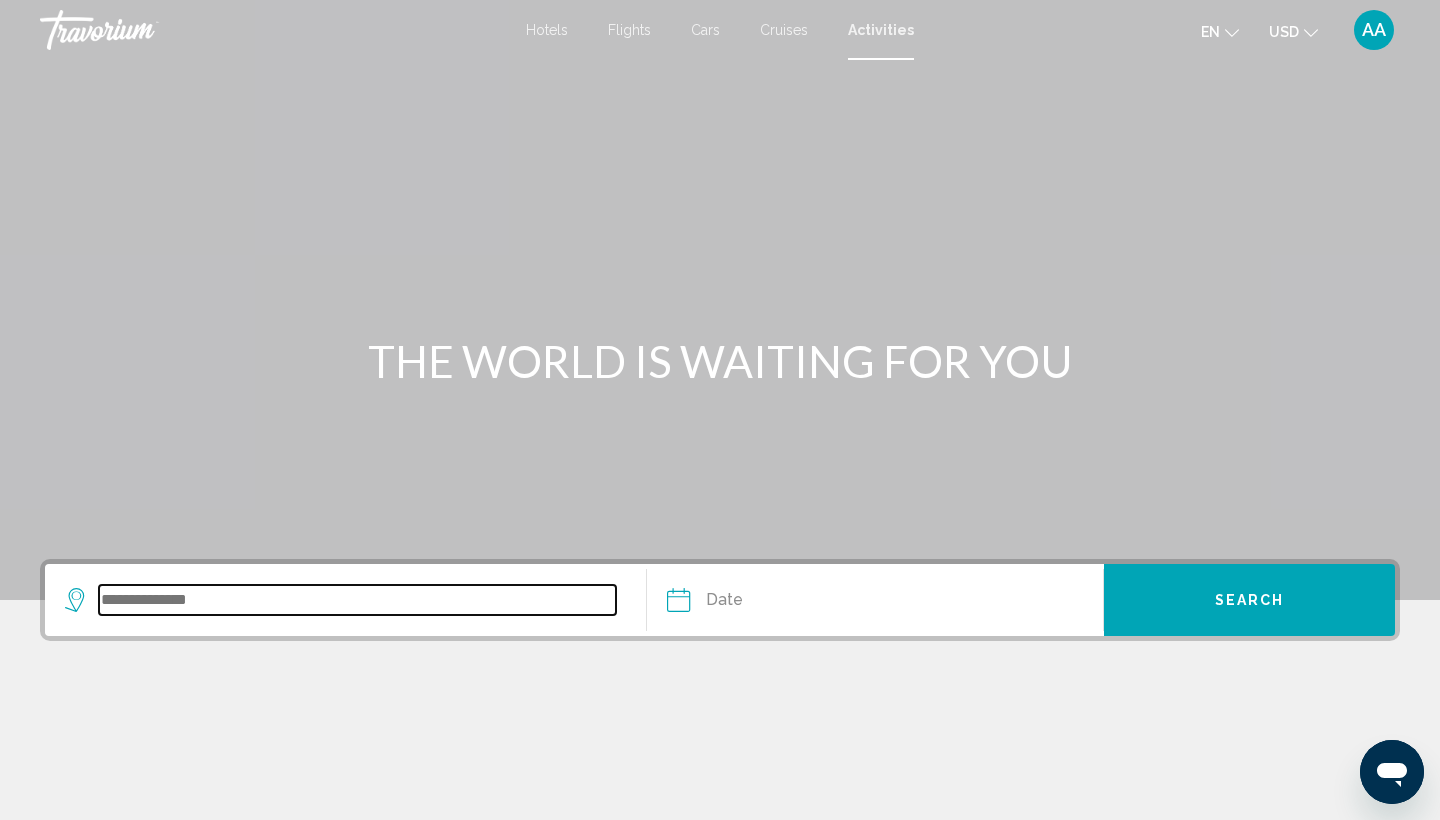 click at bounding box center [357, 600] 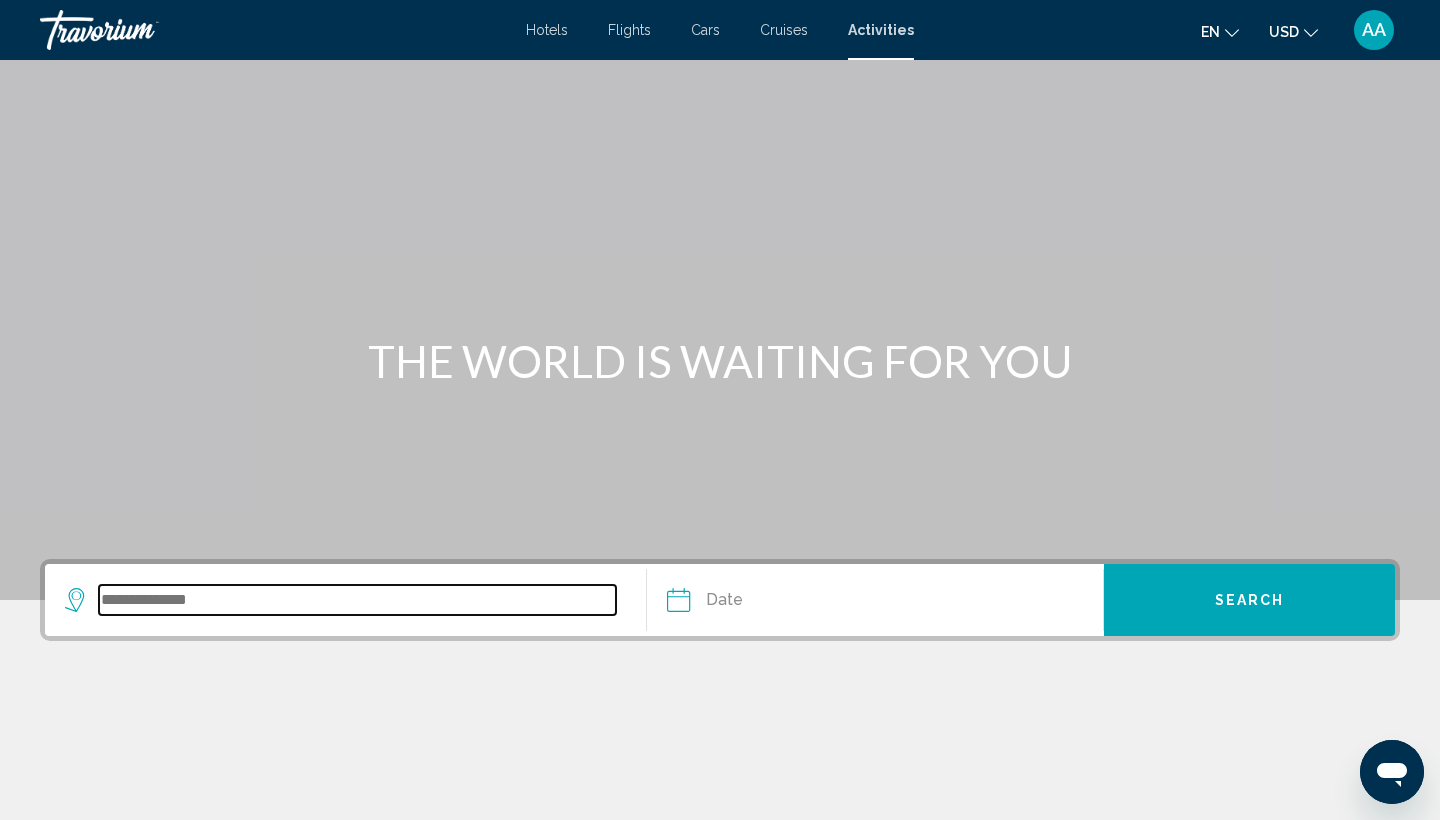 scroll, scrollTop: 266, scrollLeft: 0, axis: vertical 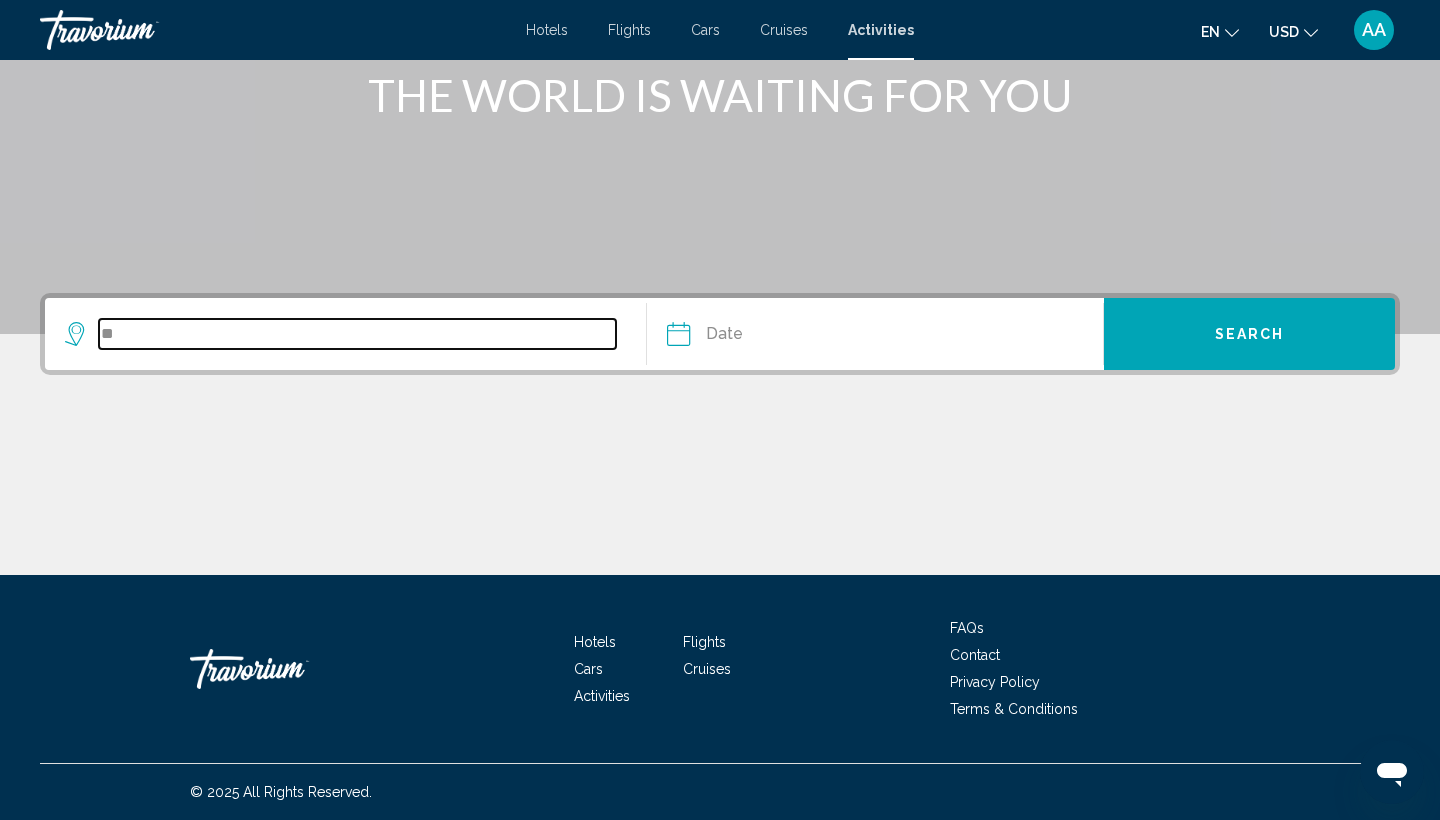 type on "*" 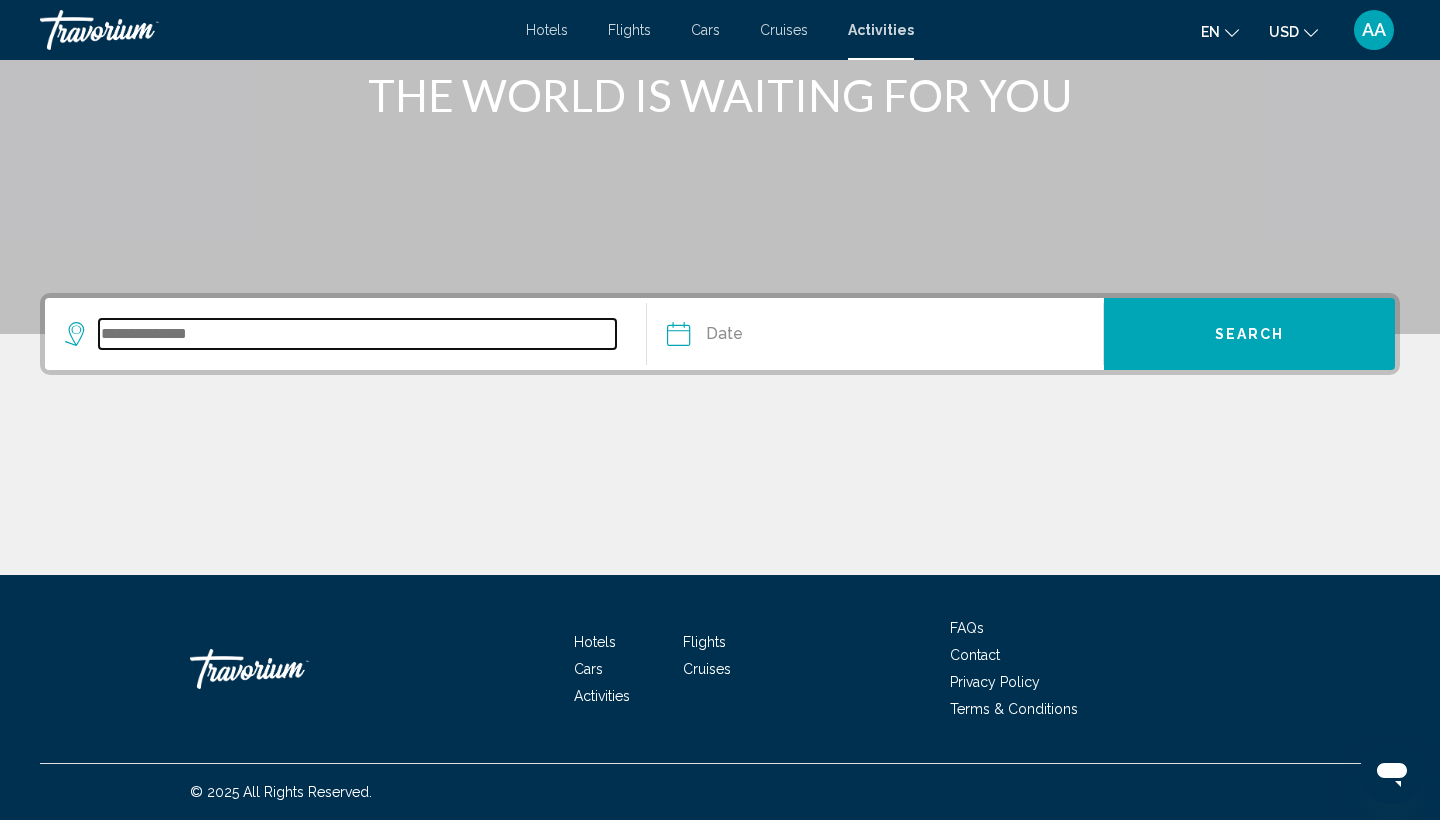 type on "*" 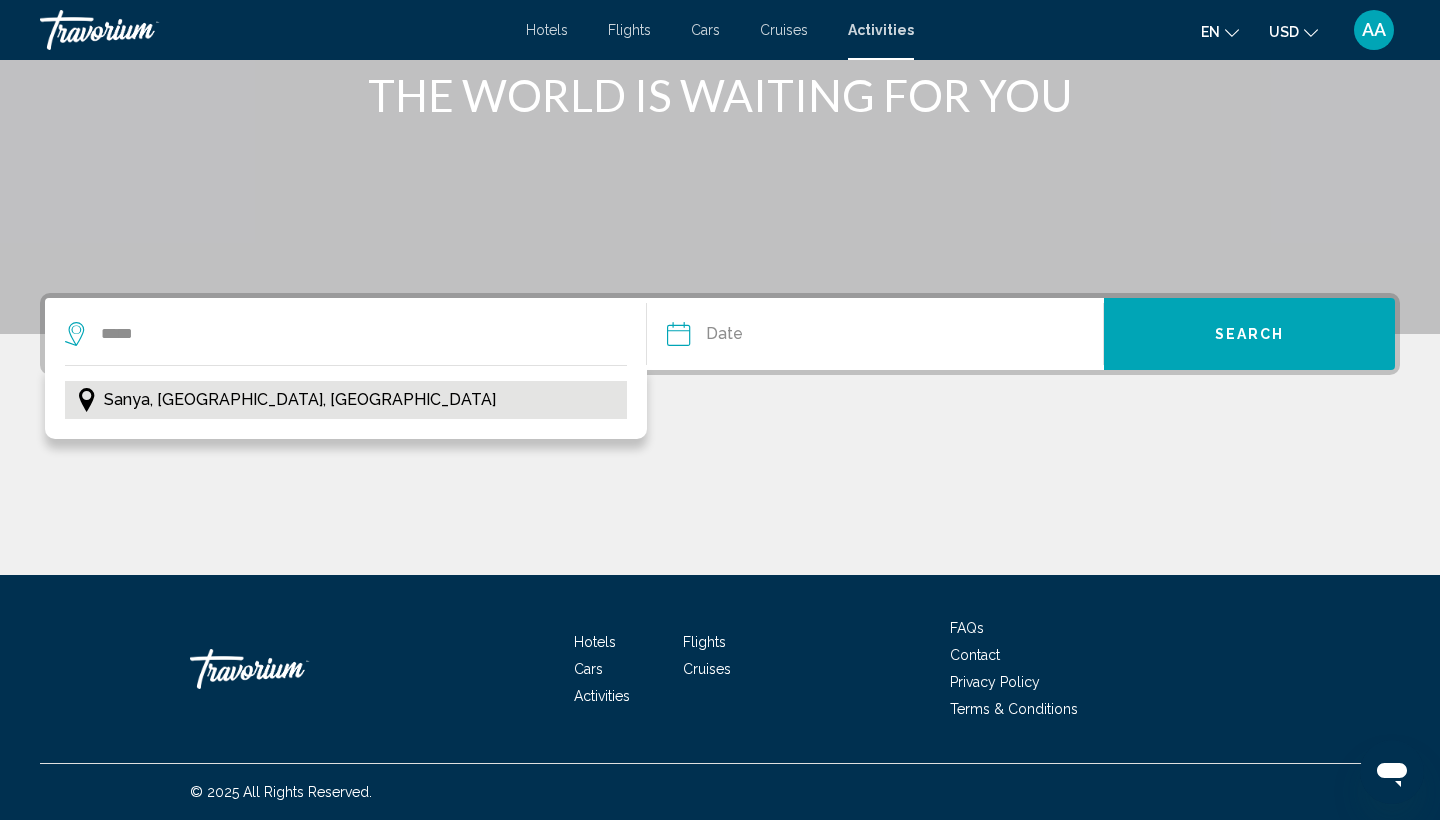 click on "Sanya, [GEOGRAPHIC_DATA], [GEOGRAPHIC_DATA]" at bounding box center [346, 400] 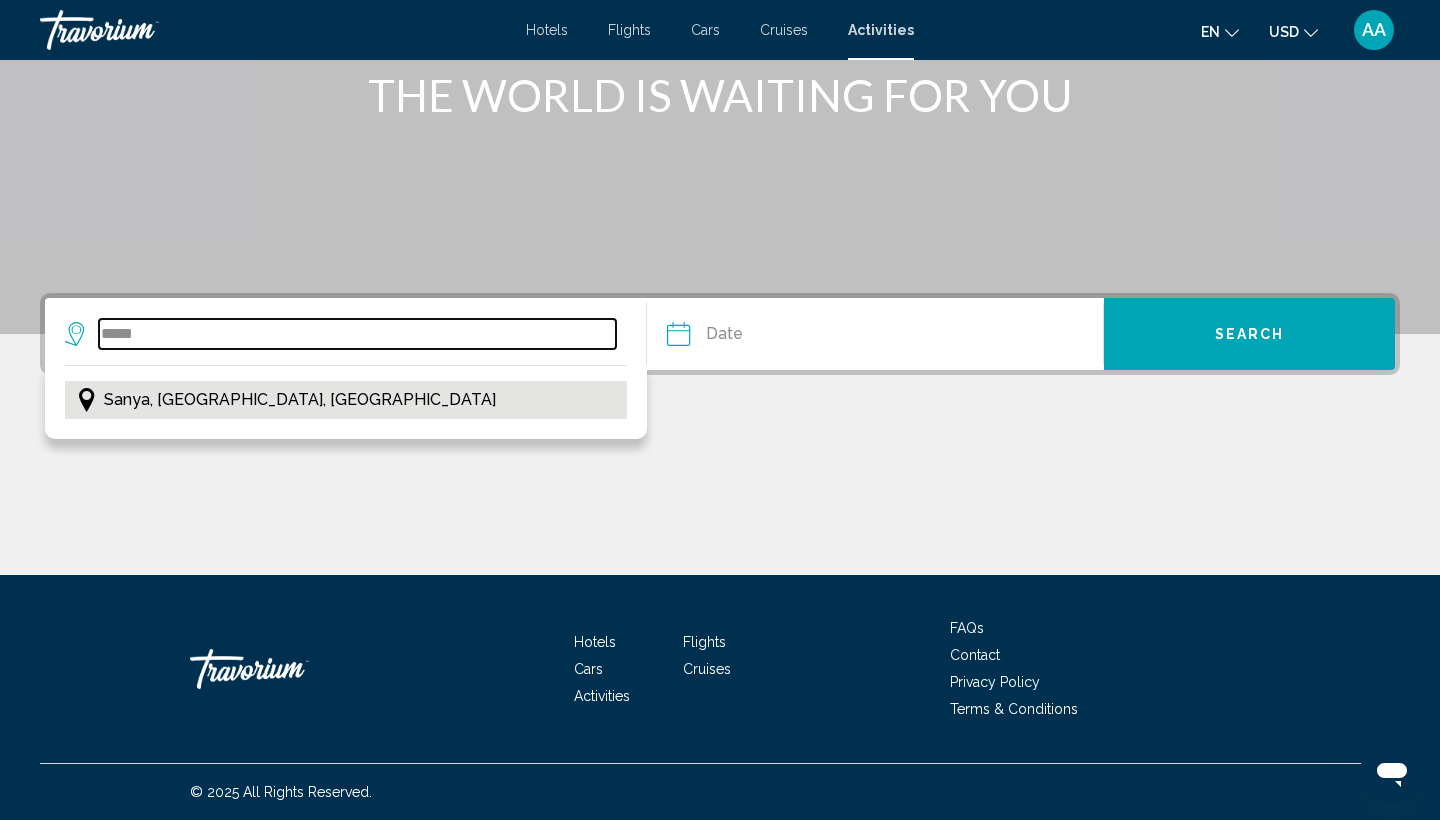 type on "**********" 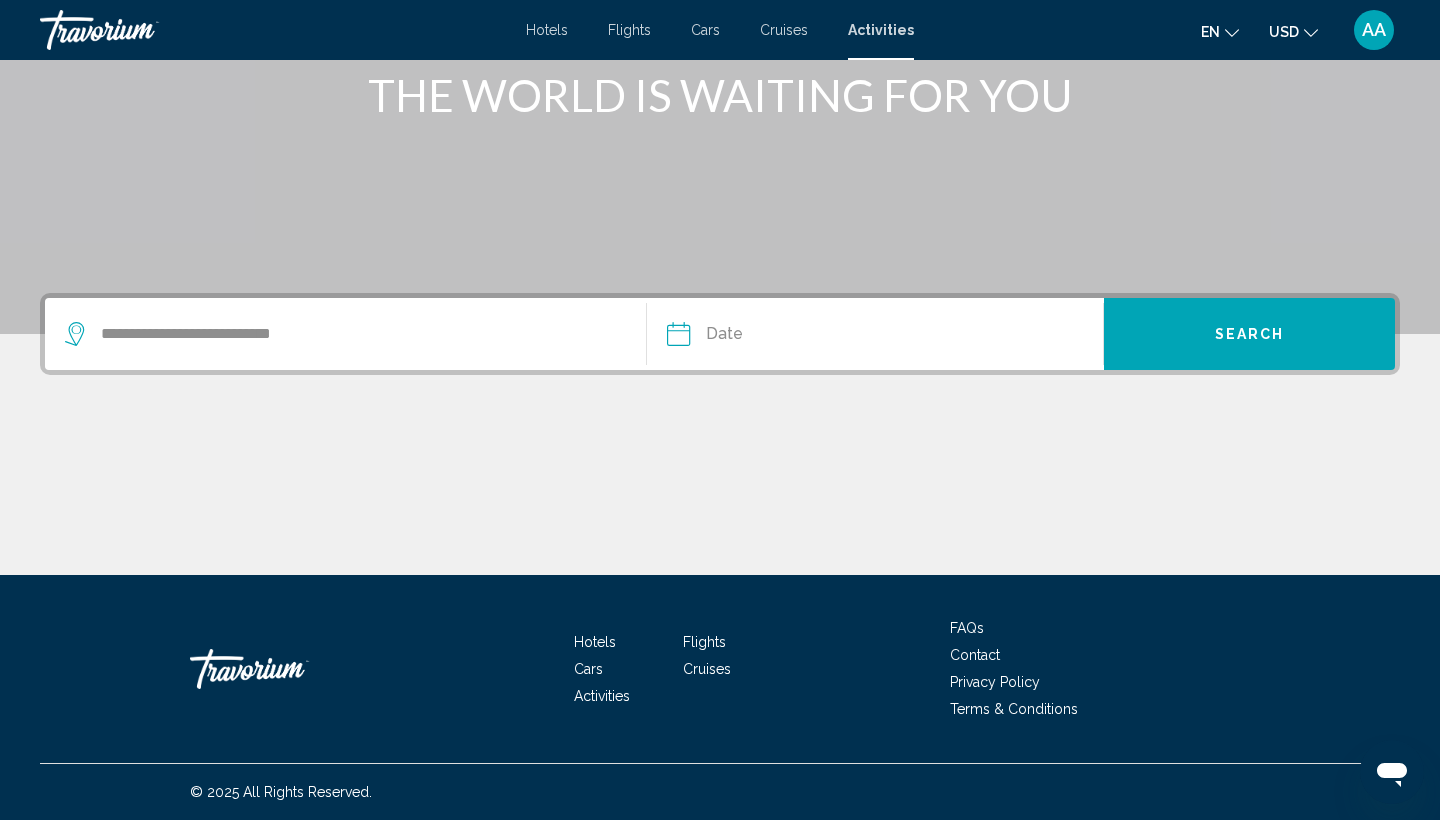 click on "Date  [DATE]  *** *** *** *** *** *** *** *** *** *** *** ***   2025  **** **** **** **** **** **** Su Mo Tu We Th Fr Sa 29 30 1 2 3 4 5 6 7 8 9 10 11 12 13 14 15 16 17 18 19 20 21 22 23 24 25 26 27 28 29 30 31 1 2 3 4 5 6 7 8 9 * * * * * * * * * ** ** ** ** ** ** ** ** ** ** ** ** ** ** ** ** ** ** ** ** ** ** ** ** ** ** ** ** ** ** ** ** ** ** ** ** ** ** ** ** ** ** ** ** ** ** ** ** ** ** ** ** ** ** ** ** ** ** ** ** ** ** ** ** **" at bounding box center (885, 334) 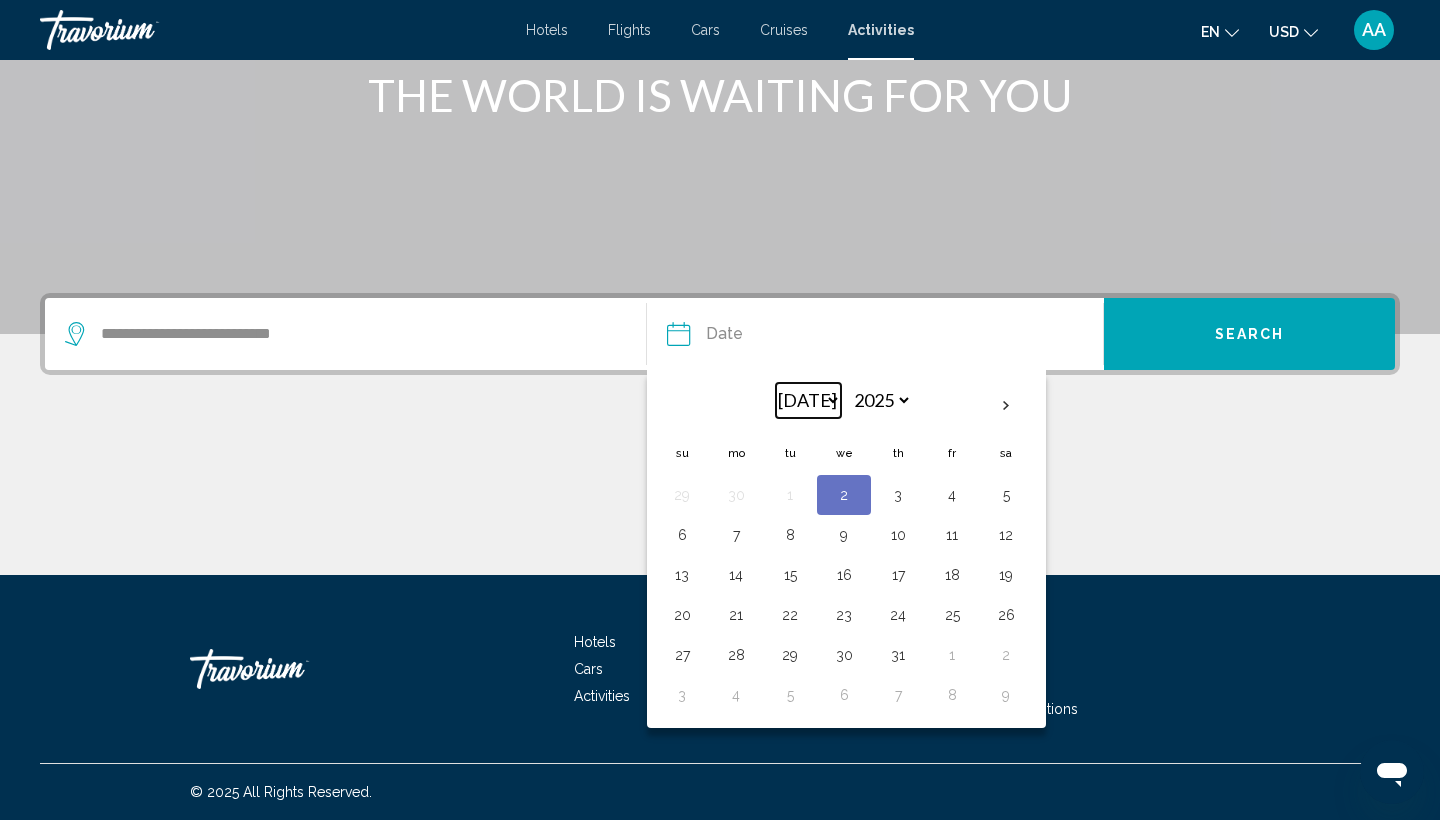 select on "*" 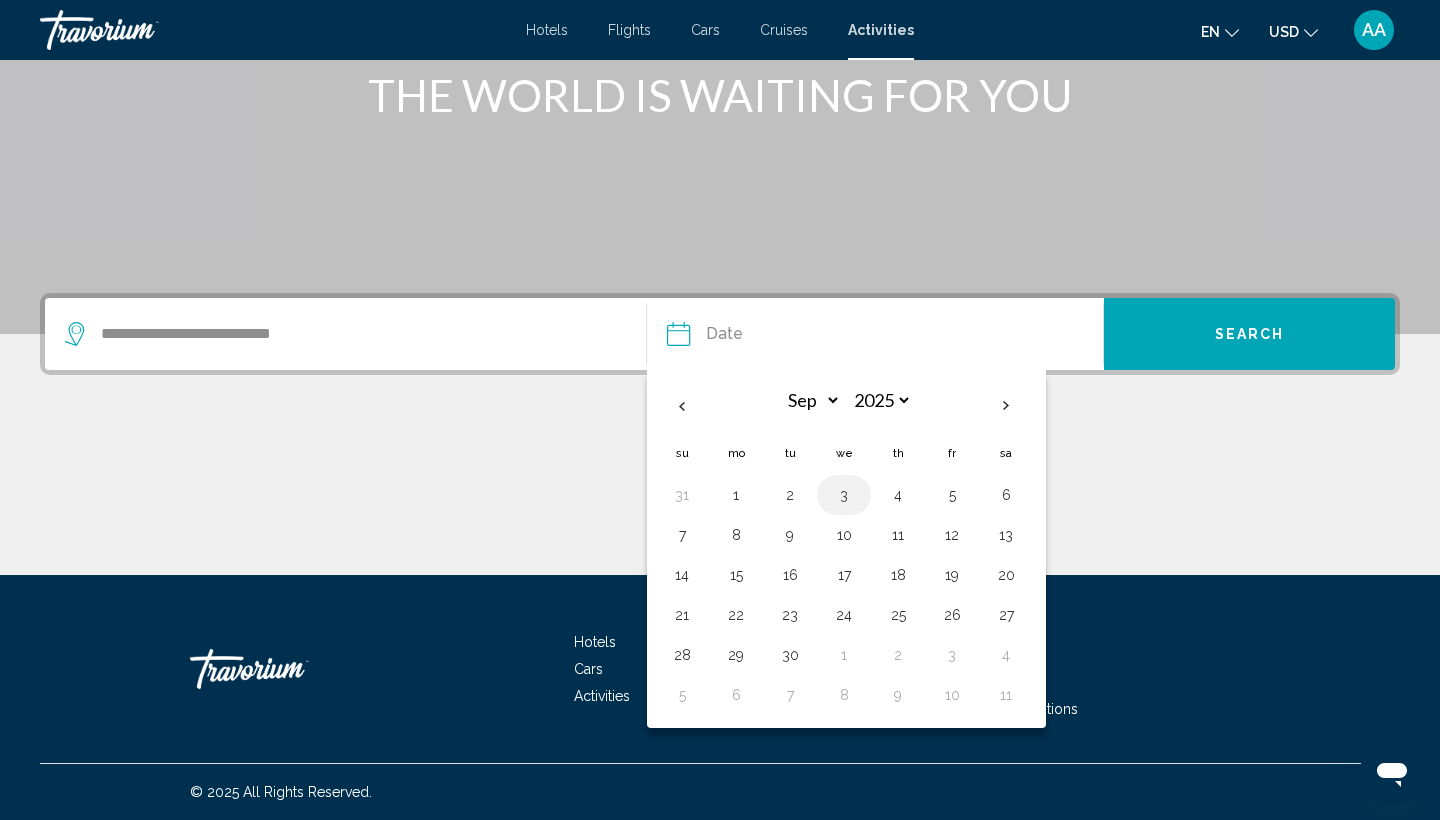 click on "3" at bounding box center (844, 495) 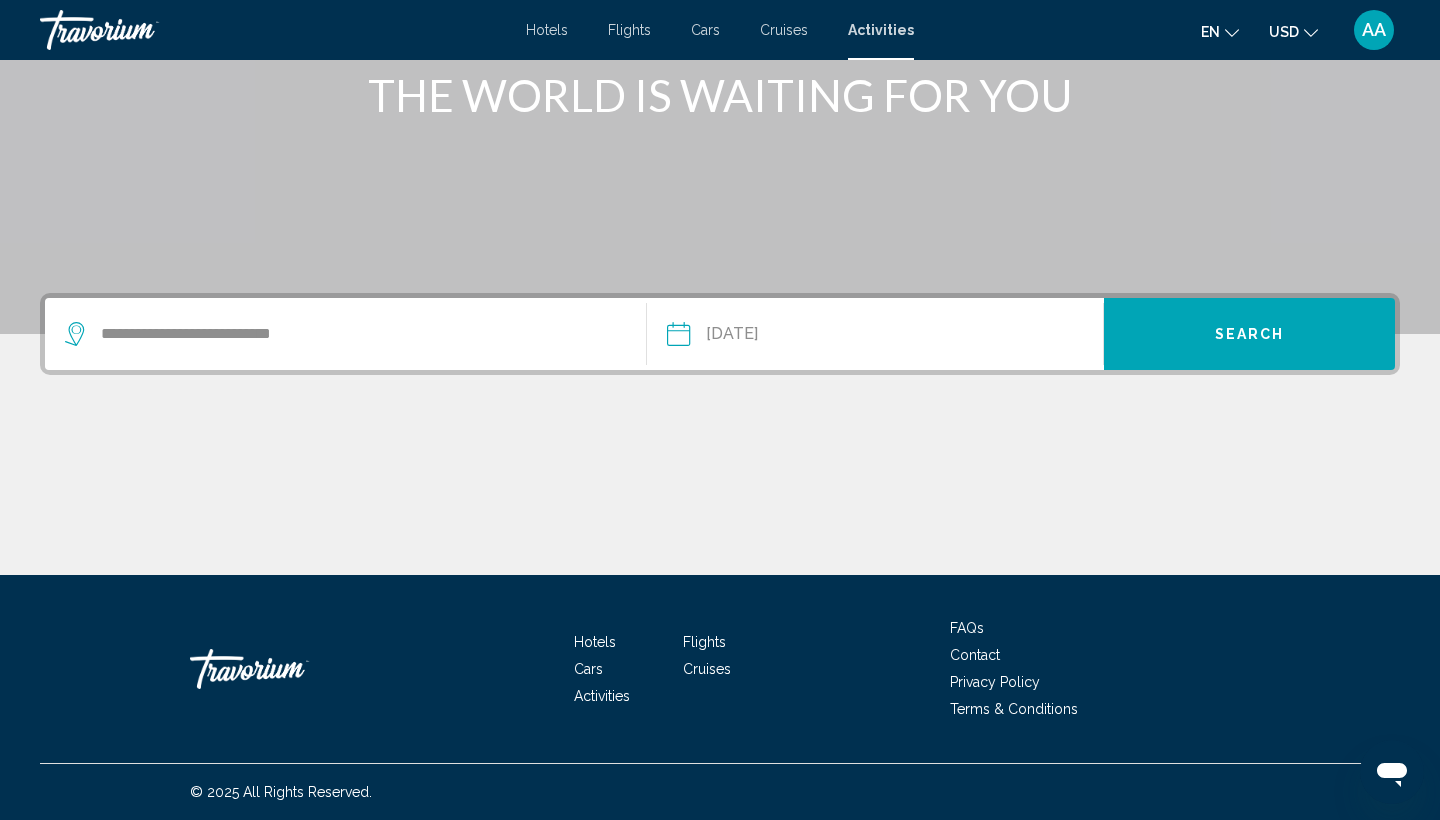 click on "Search" at bounding box center [1249, 334] 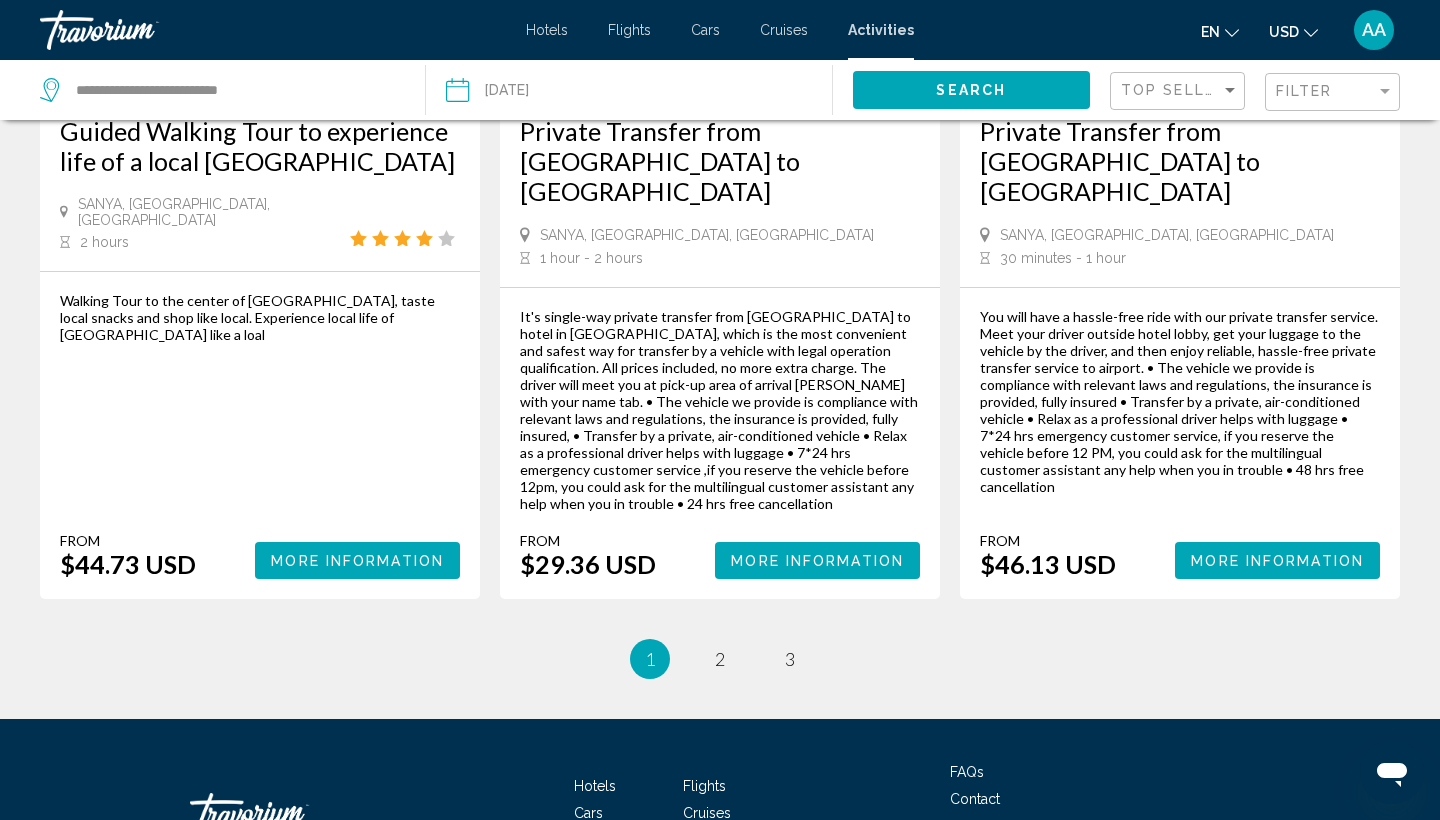 scroll, scrollTop: 3107, scrollLeft: 0, axis: vertical 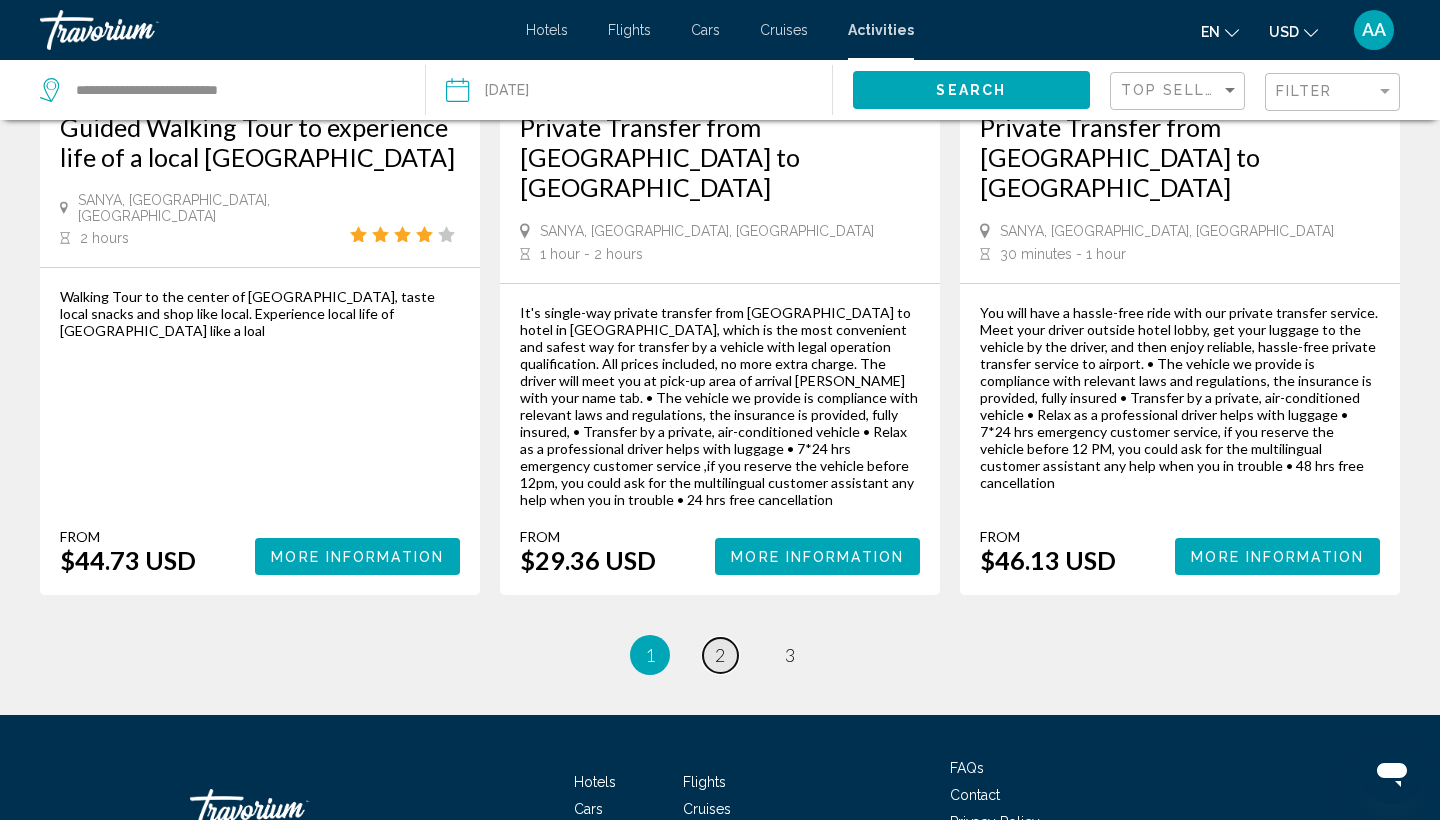 click on "page  2" at bounding box center (720, 655) 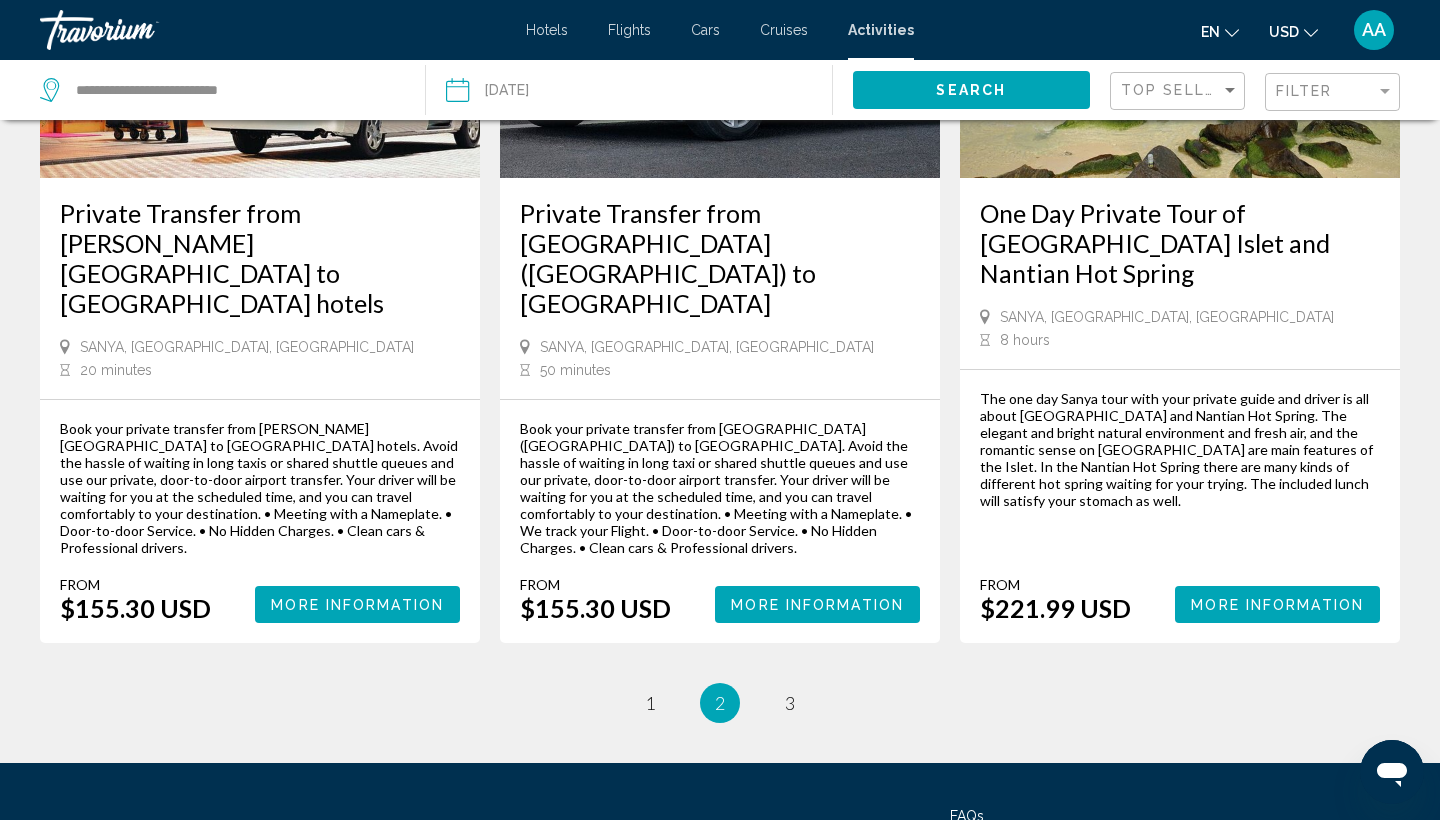 scroll, scrollTop: 2776, scrollLeft: 0, axis: vertical 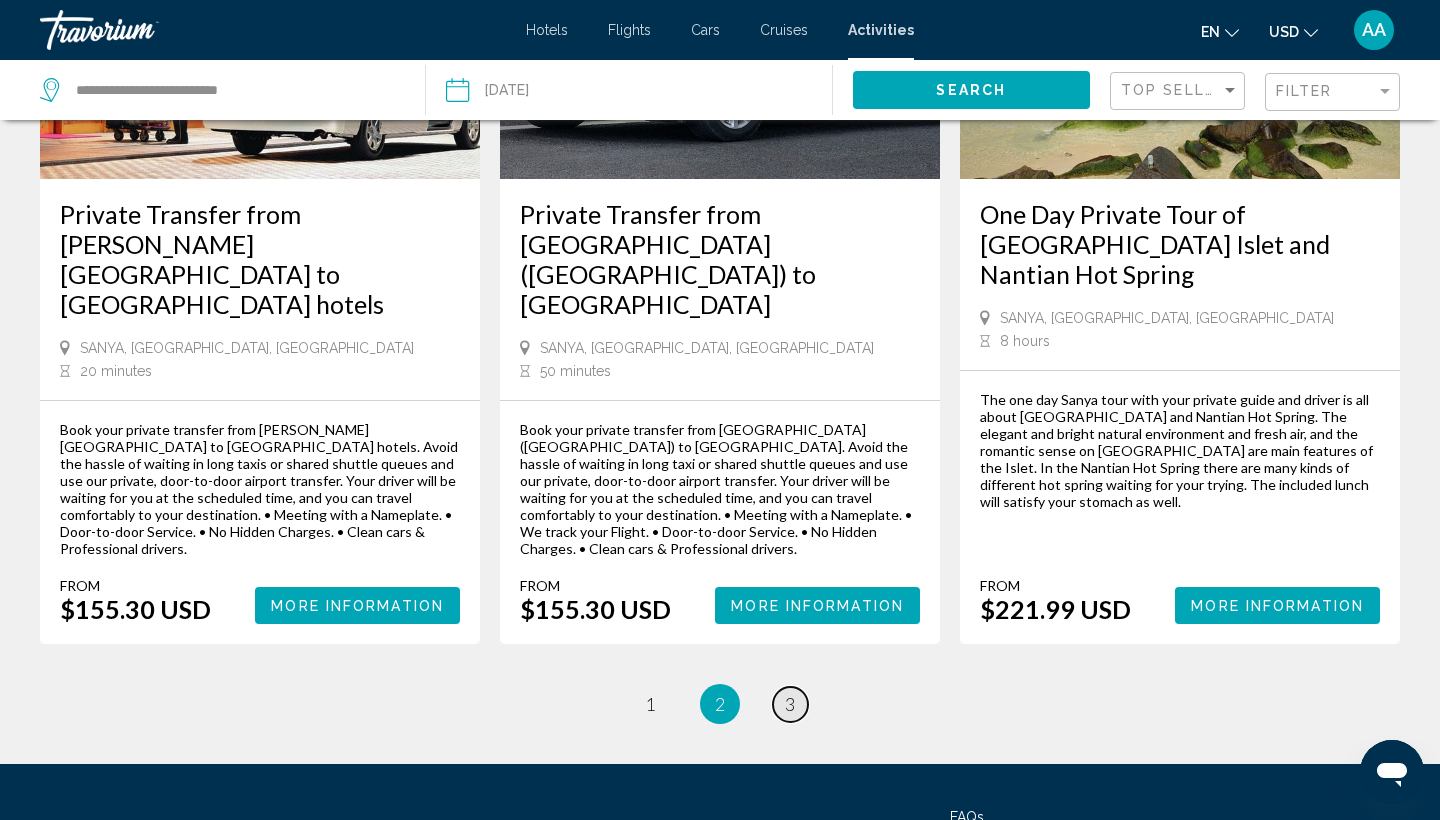 click on "page  3" at bounding box center [790, 704] 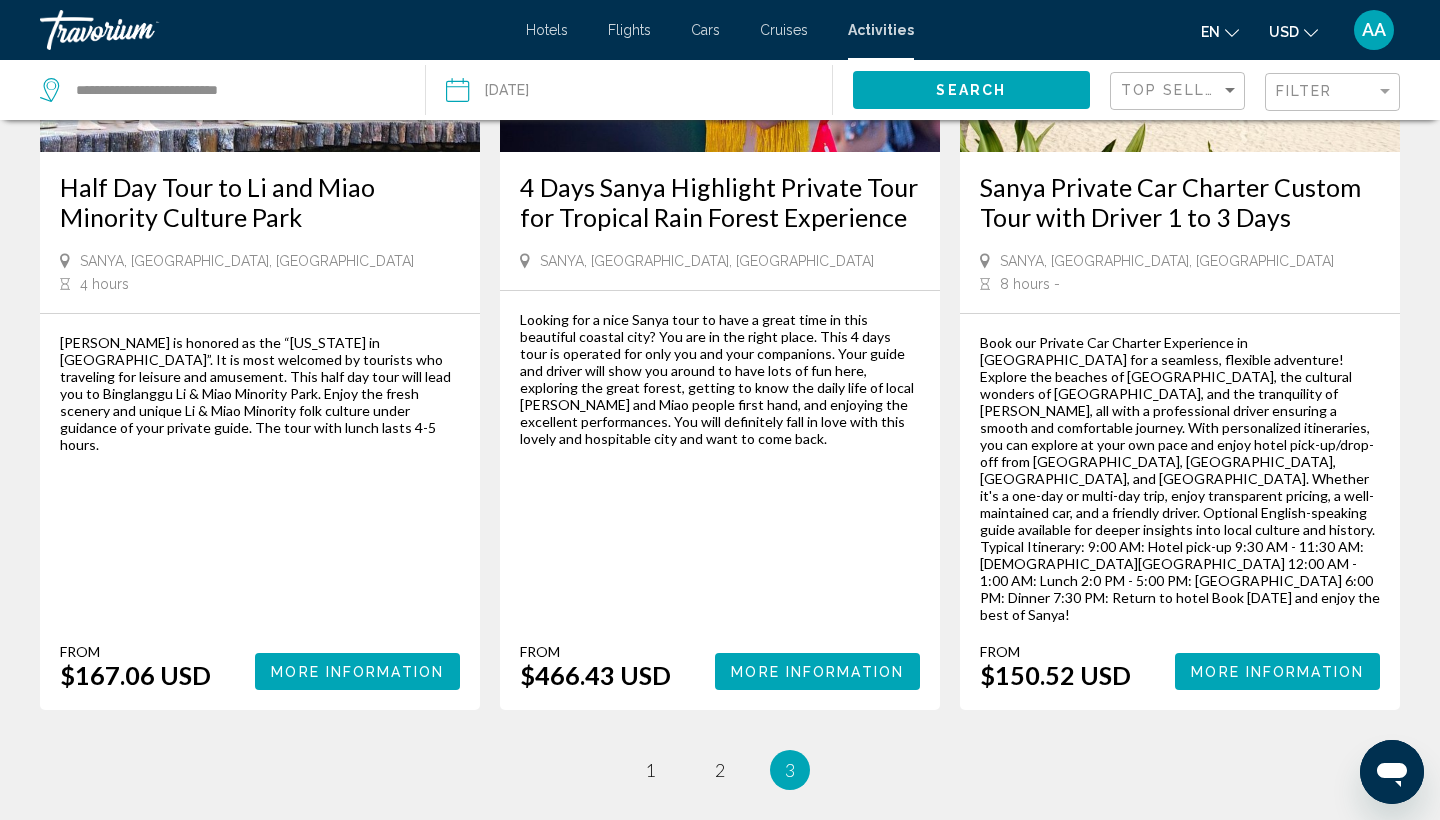 scroll, scrollTop: 3024, scrollLeft: 0, axis: vertical 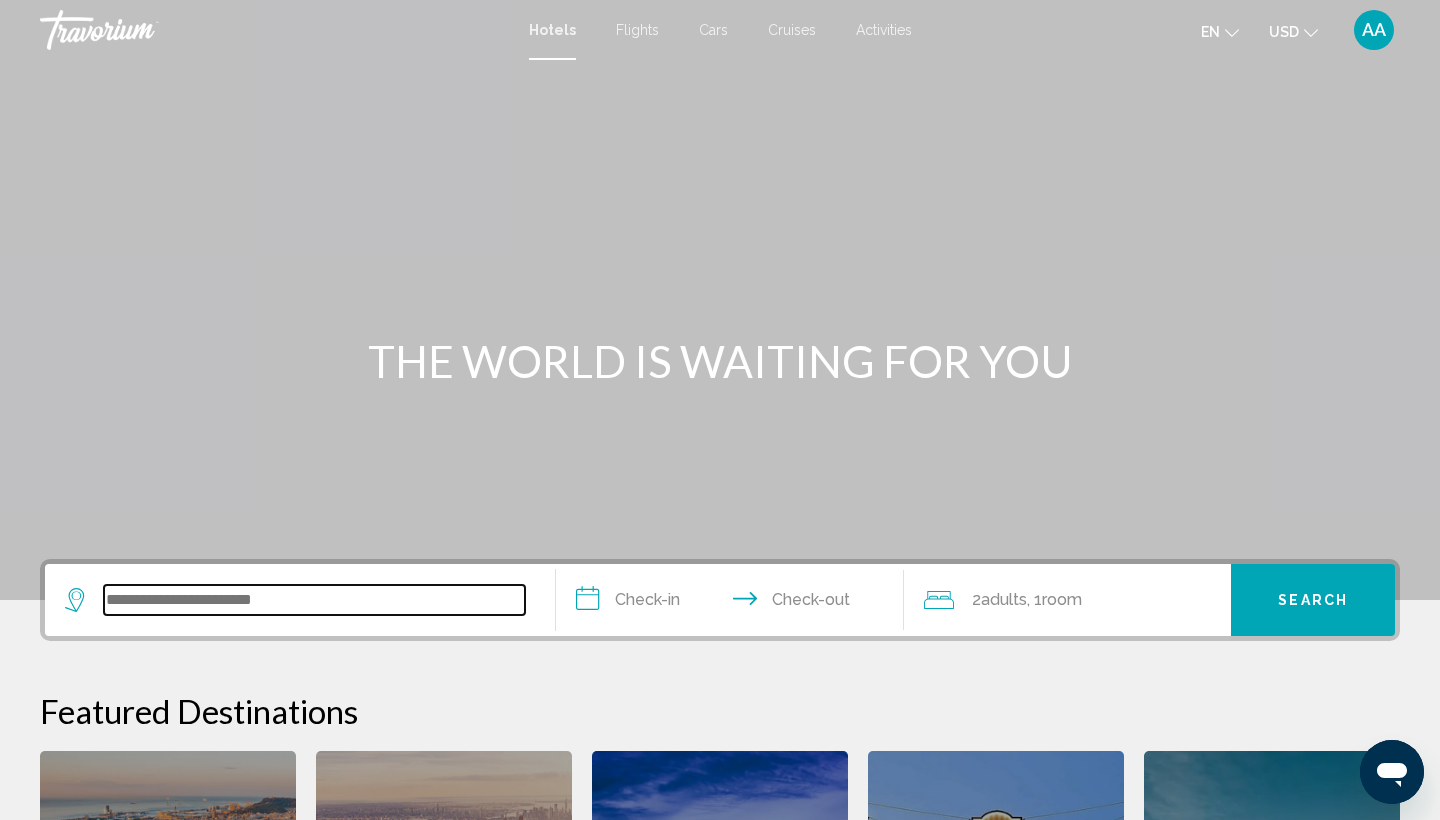 click at bounding box center (314, 600) 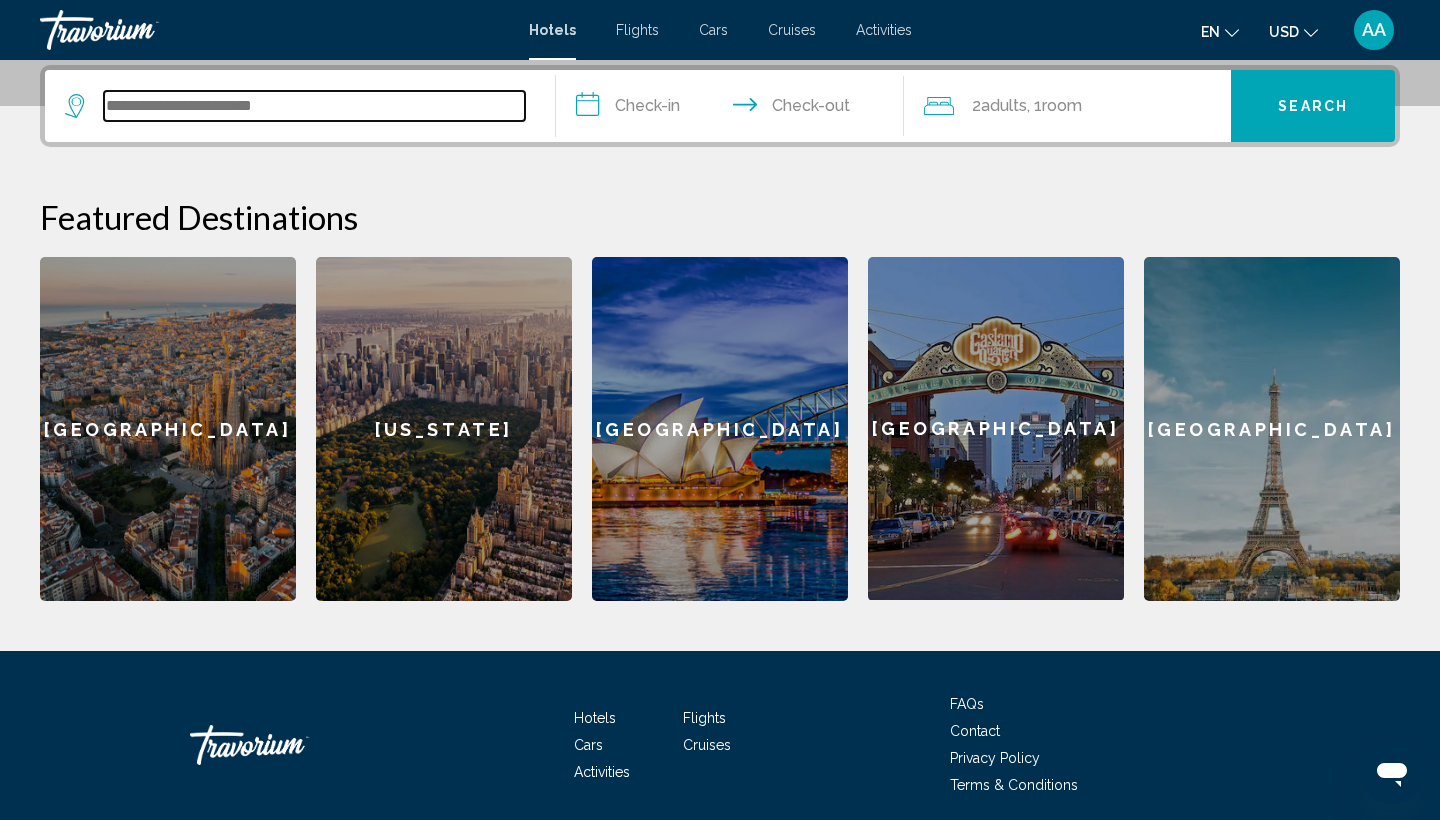 click at bounding box center [314, 106] 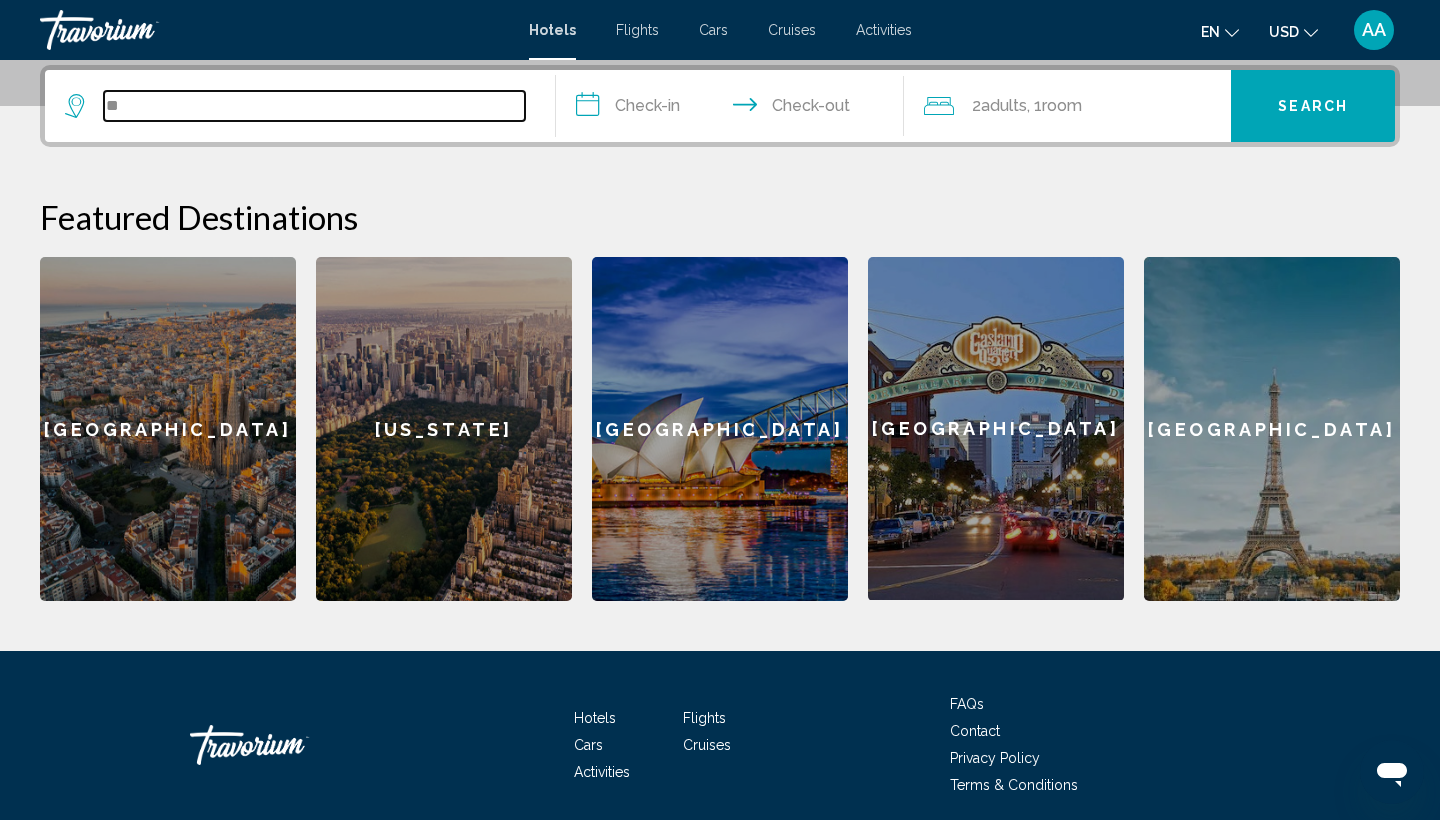 type on "*" 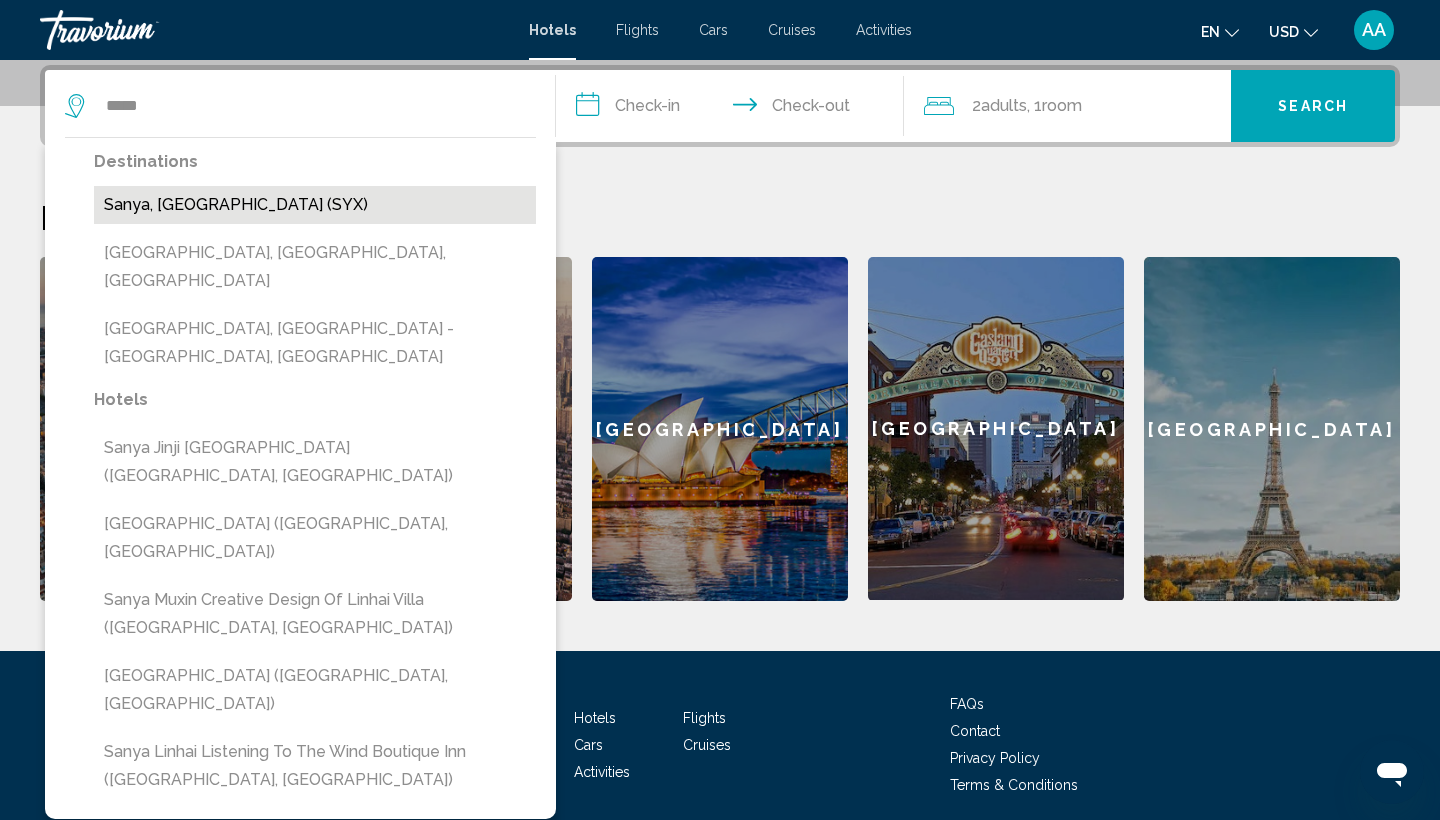 click on "Sanya, China (SYX)" at bounding box center (315, 205) 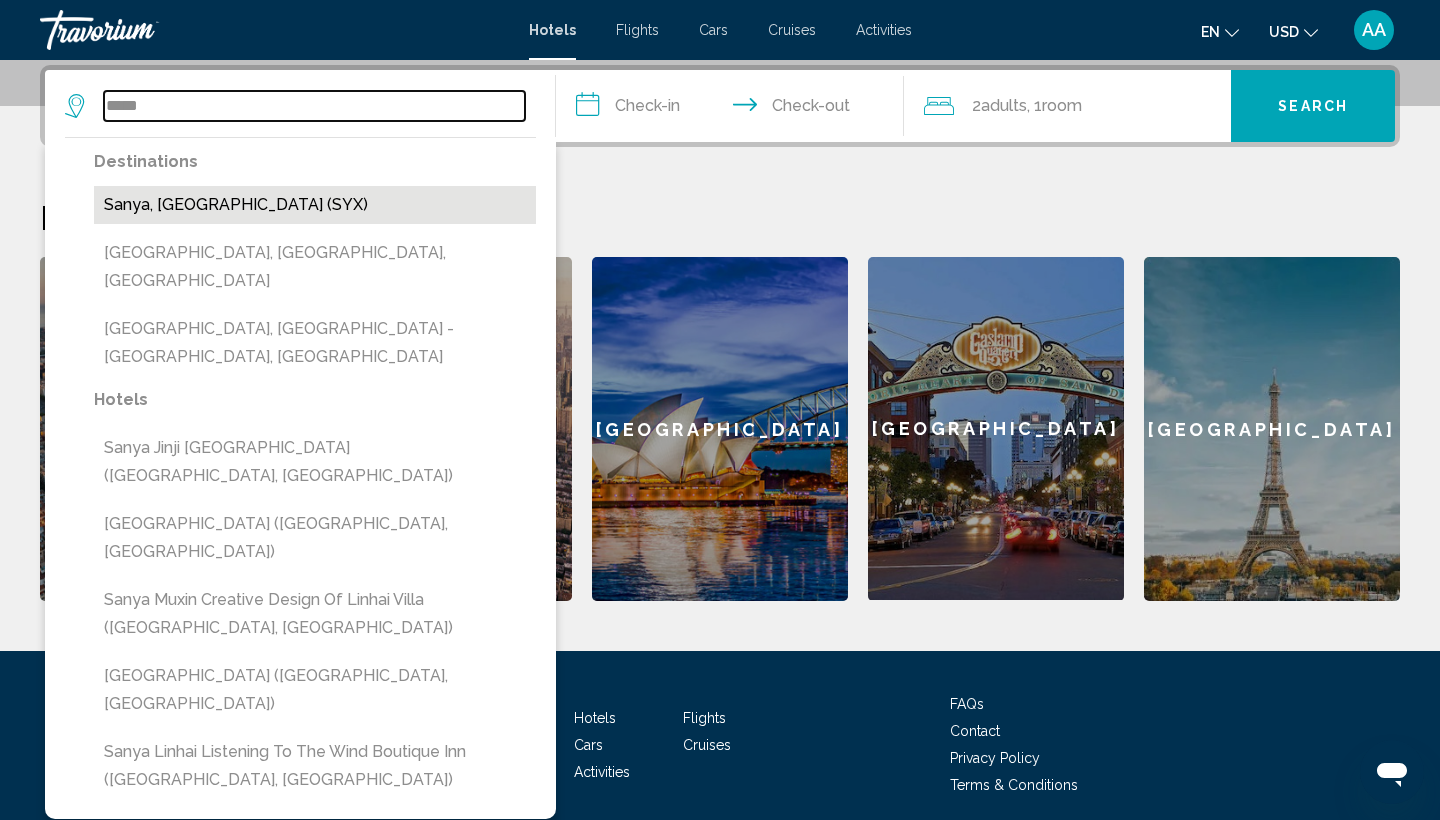 type on "**********" 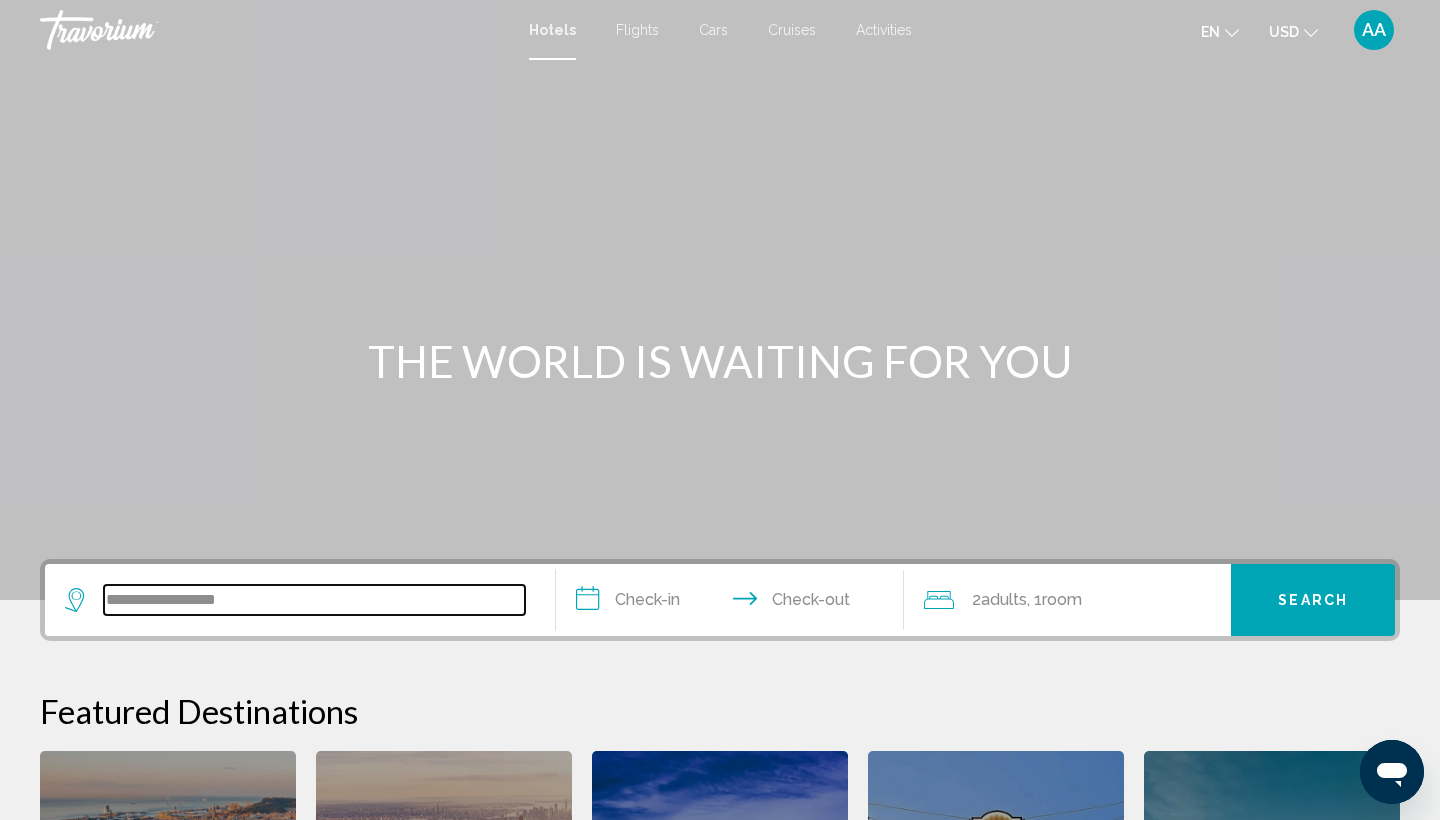 scroll, scrollTop: 0, scrollLeft: 0, axis: both 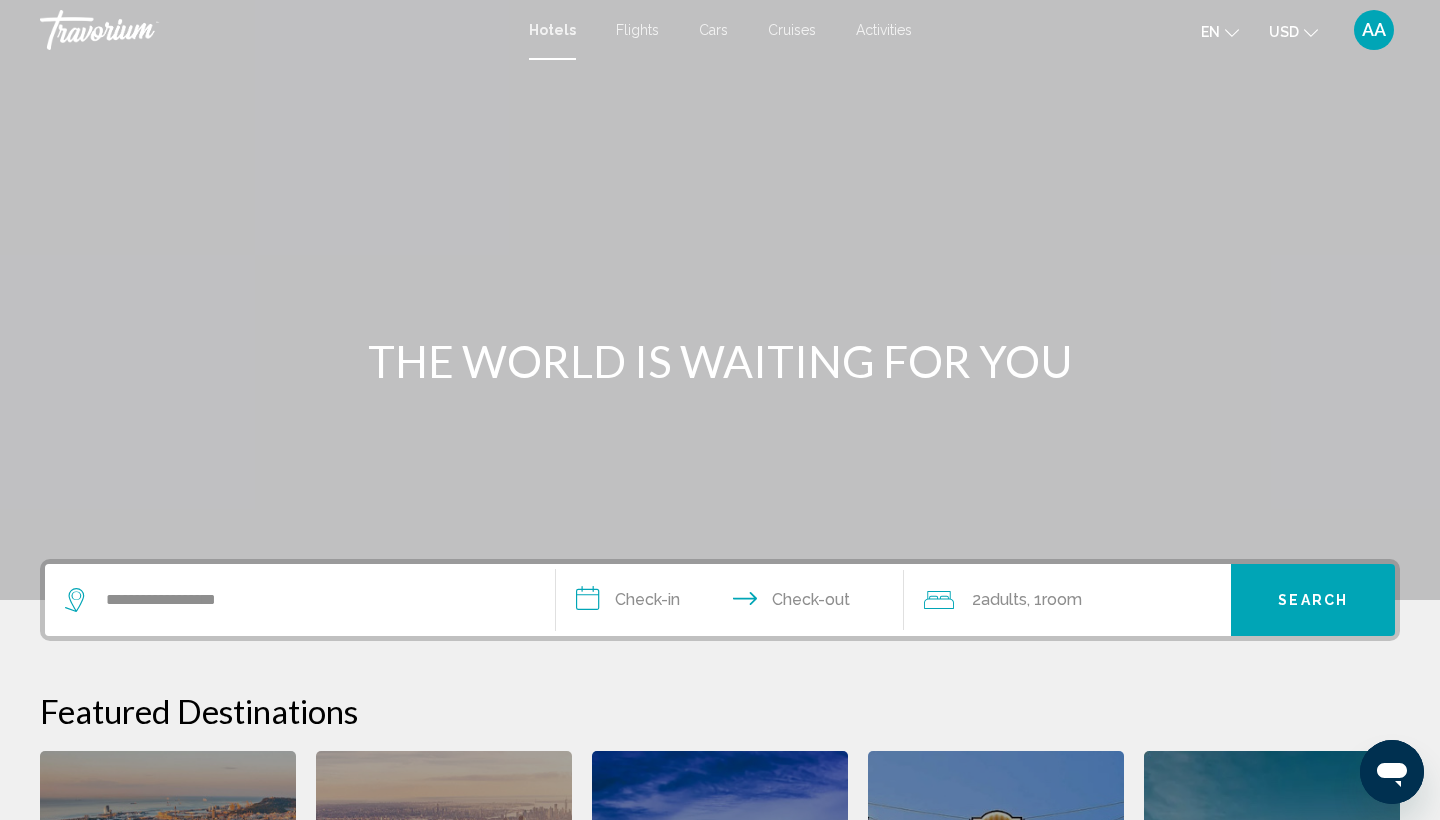 click on "**********" at bounding box center (734, 603) 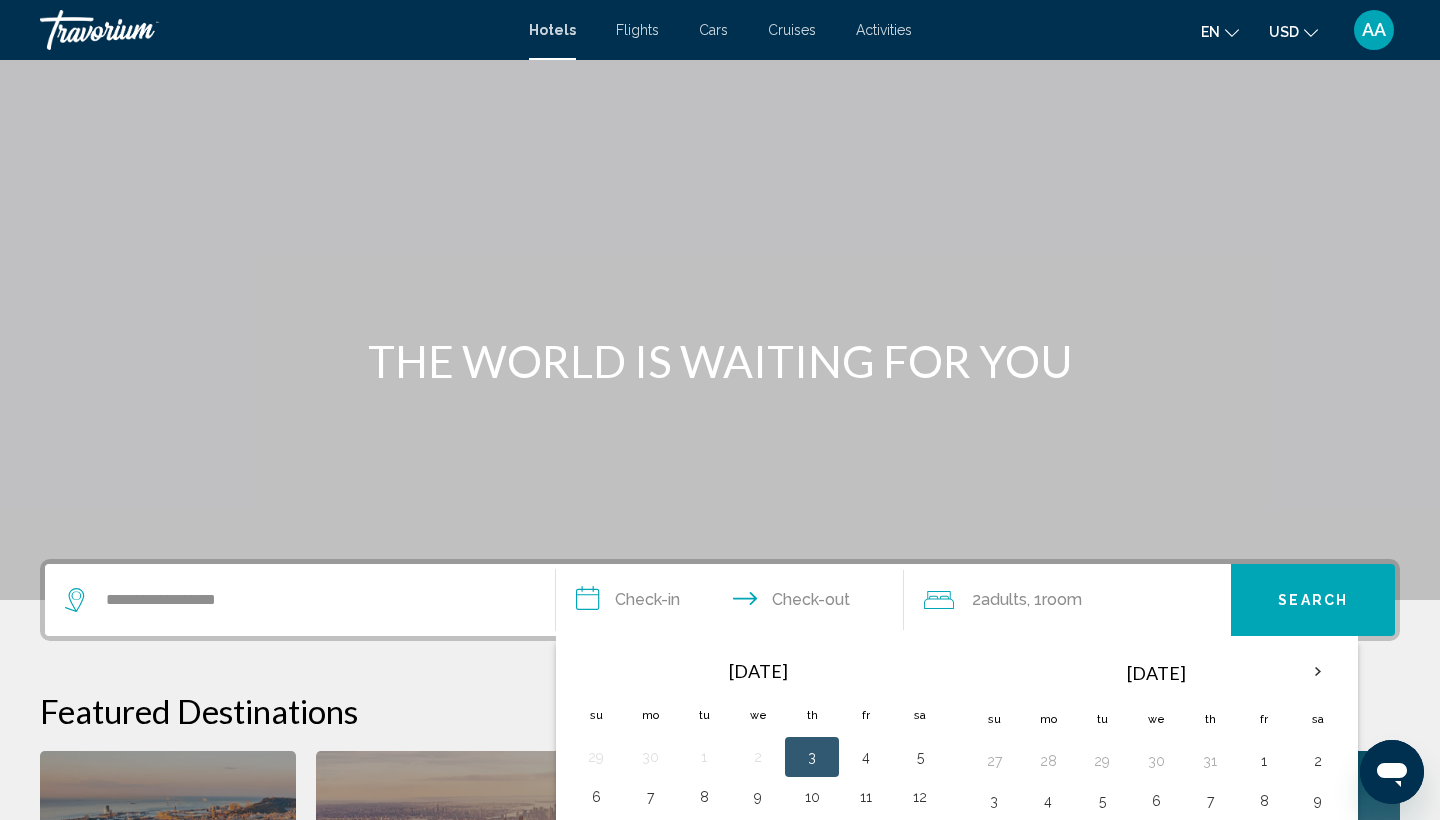 scroll, scrollTop: 494, scrollLeft: 0, axis: vertical 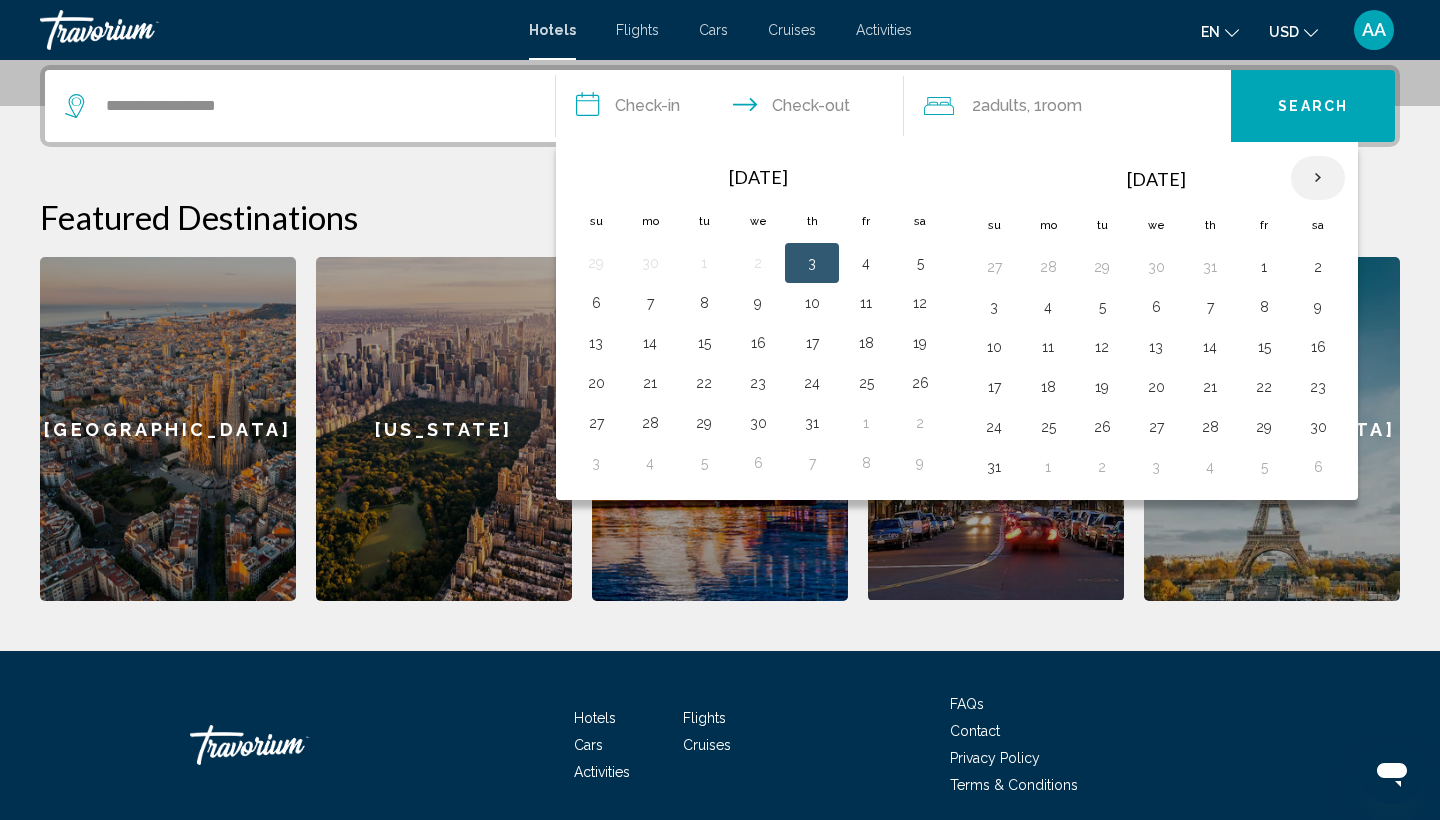 click at bounding box center [1318, 178] 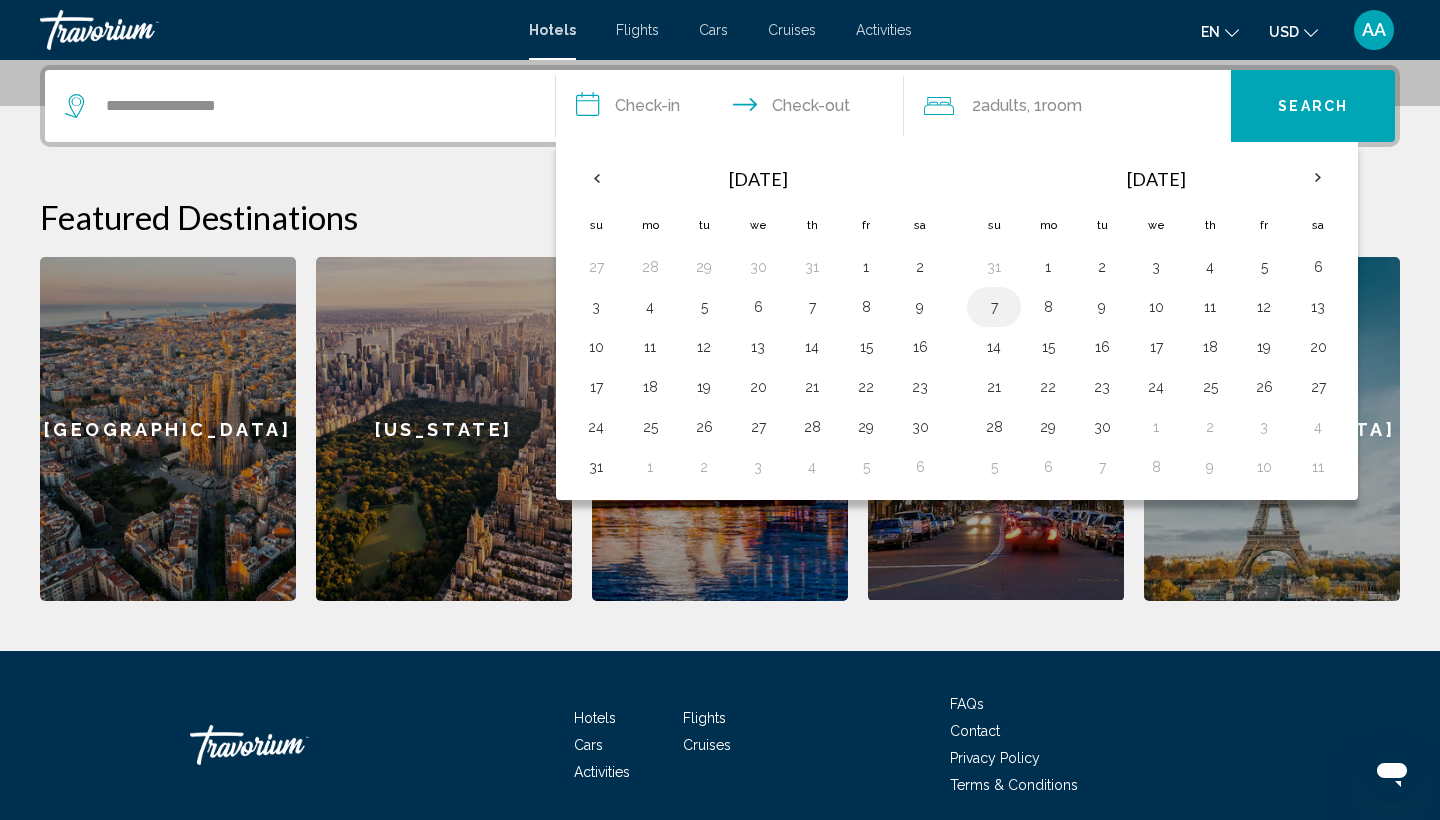 click on "7" at bounding box center (994, 307) 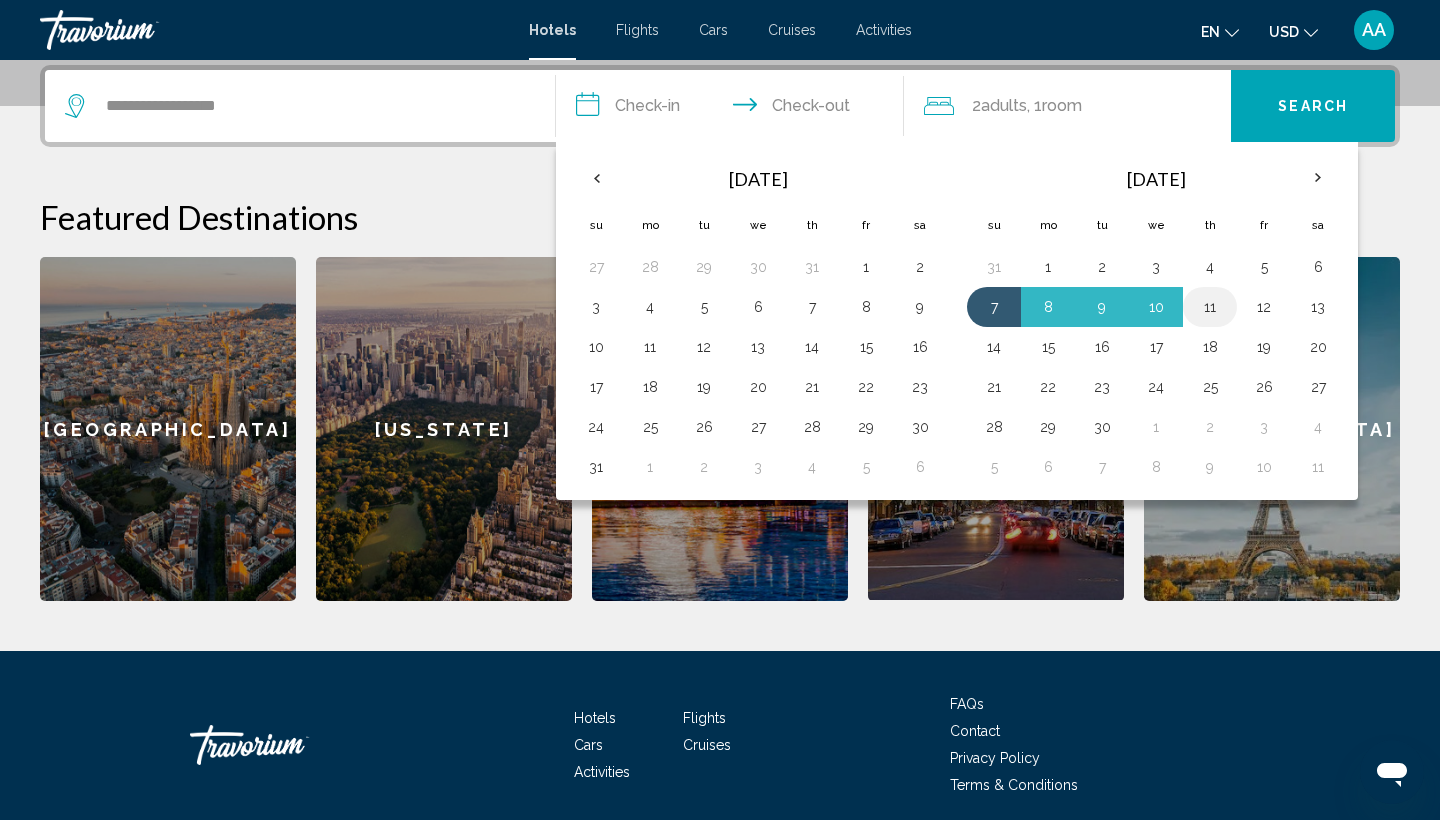 click on "11" at bounding box center [1210, 307] 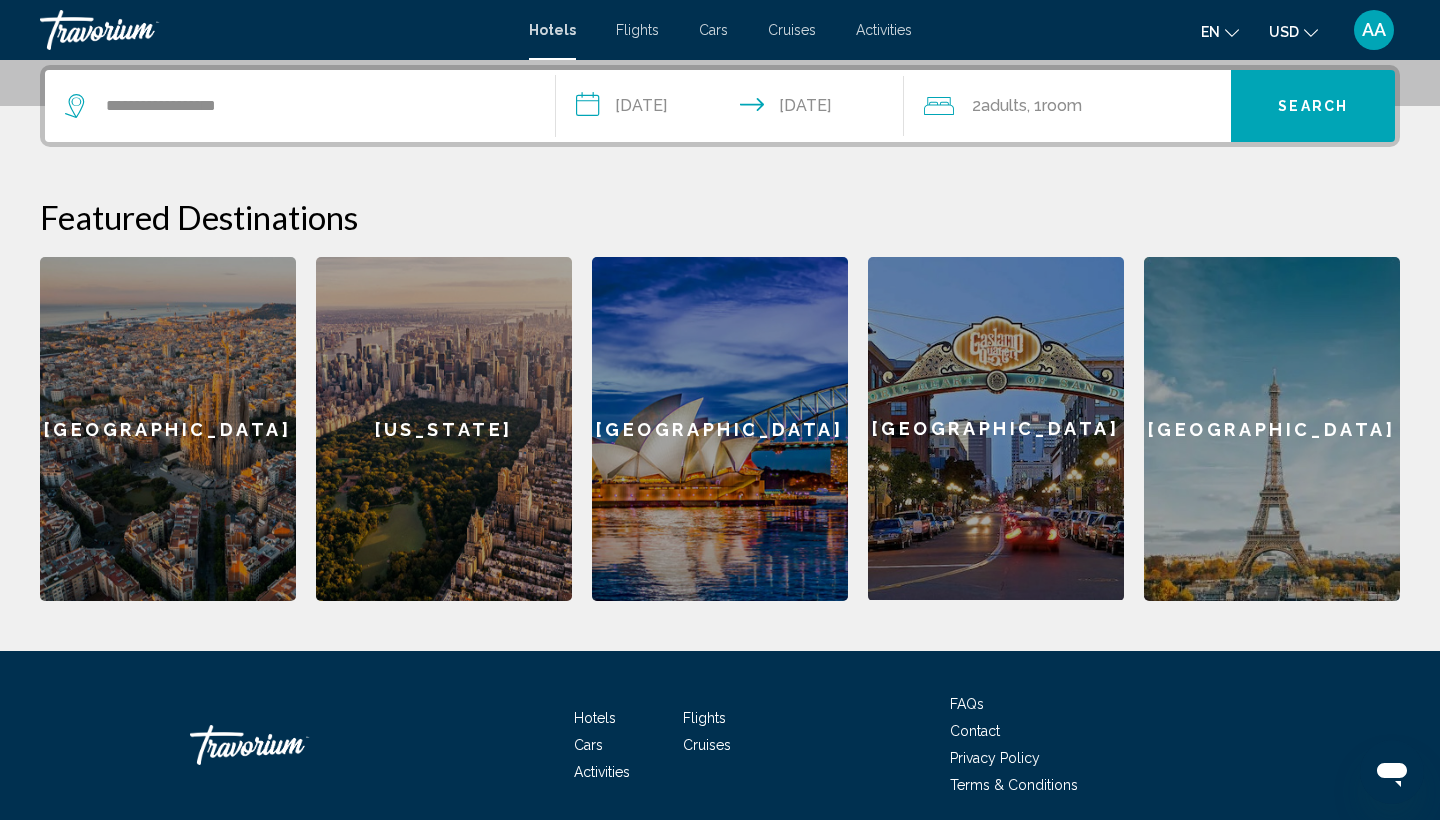click on "Search" at bounding box center (1313, 106) 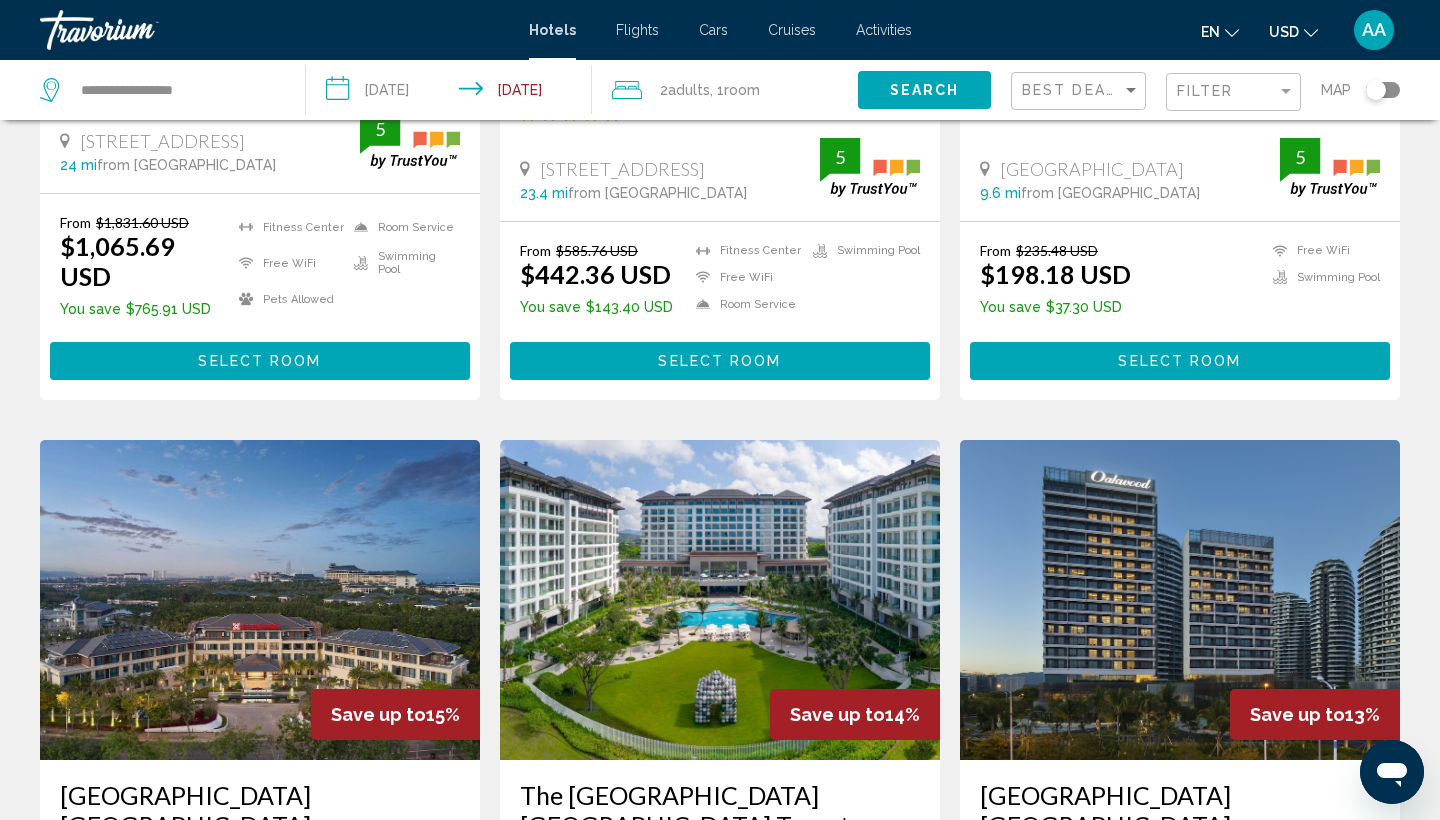 scroll, scrollTop: 0, scrollLeft: 0, axis: both 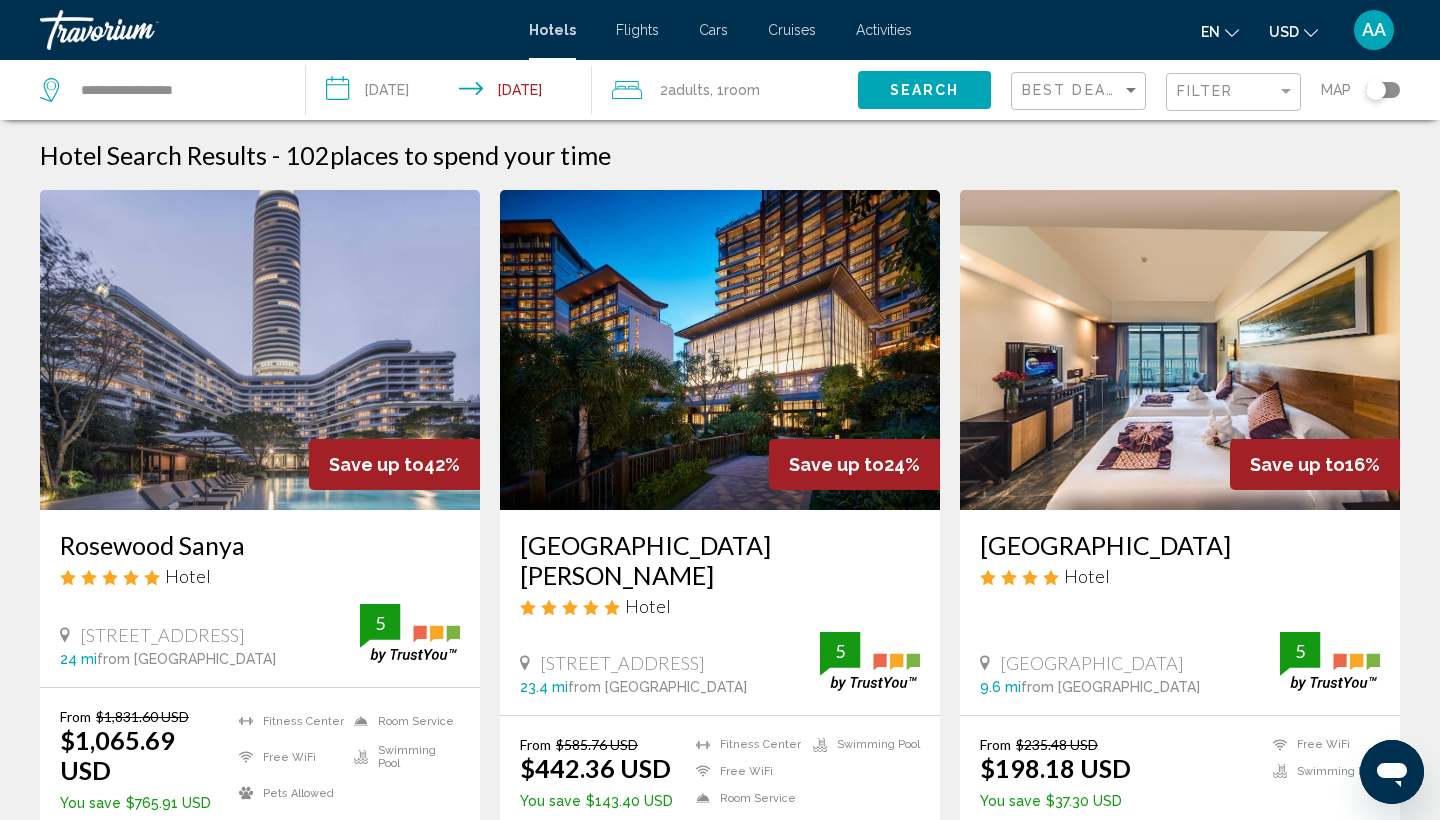 click on "**********" at bounding box center [453, 93] 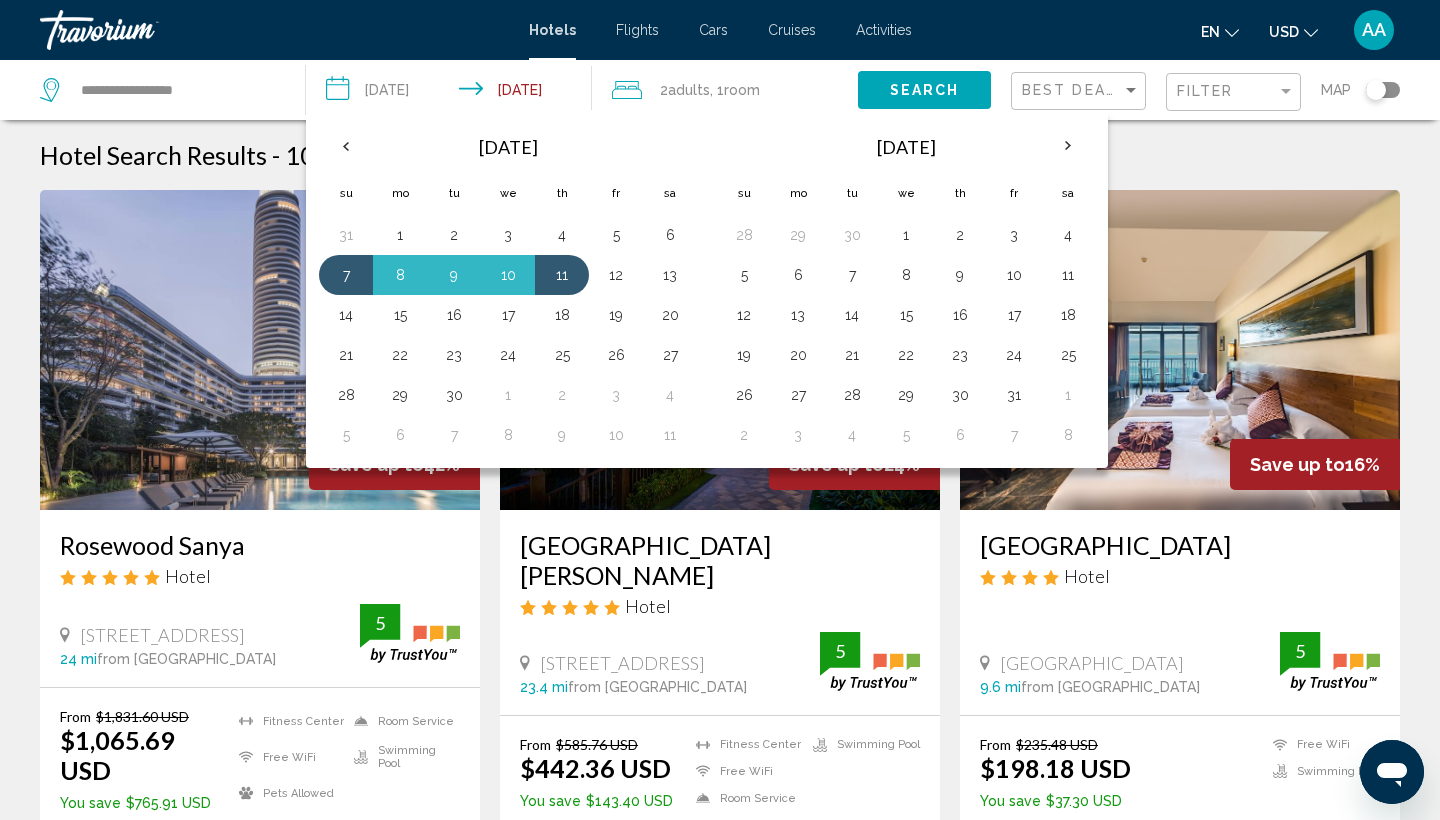click on "Hotel Search Results  -   102  places to spend your time" at bounding box center [720, 155] 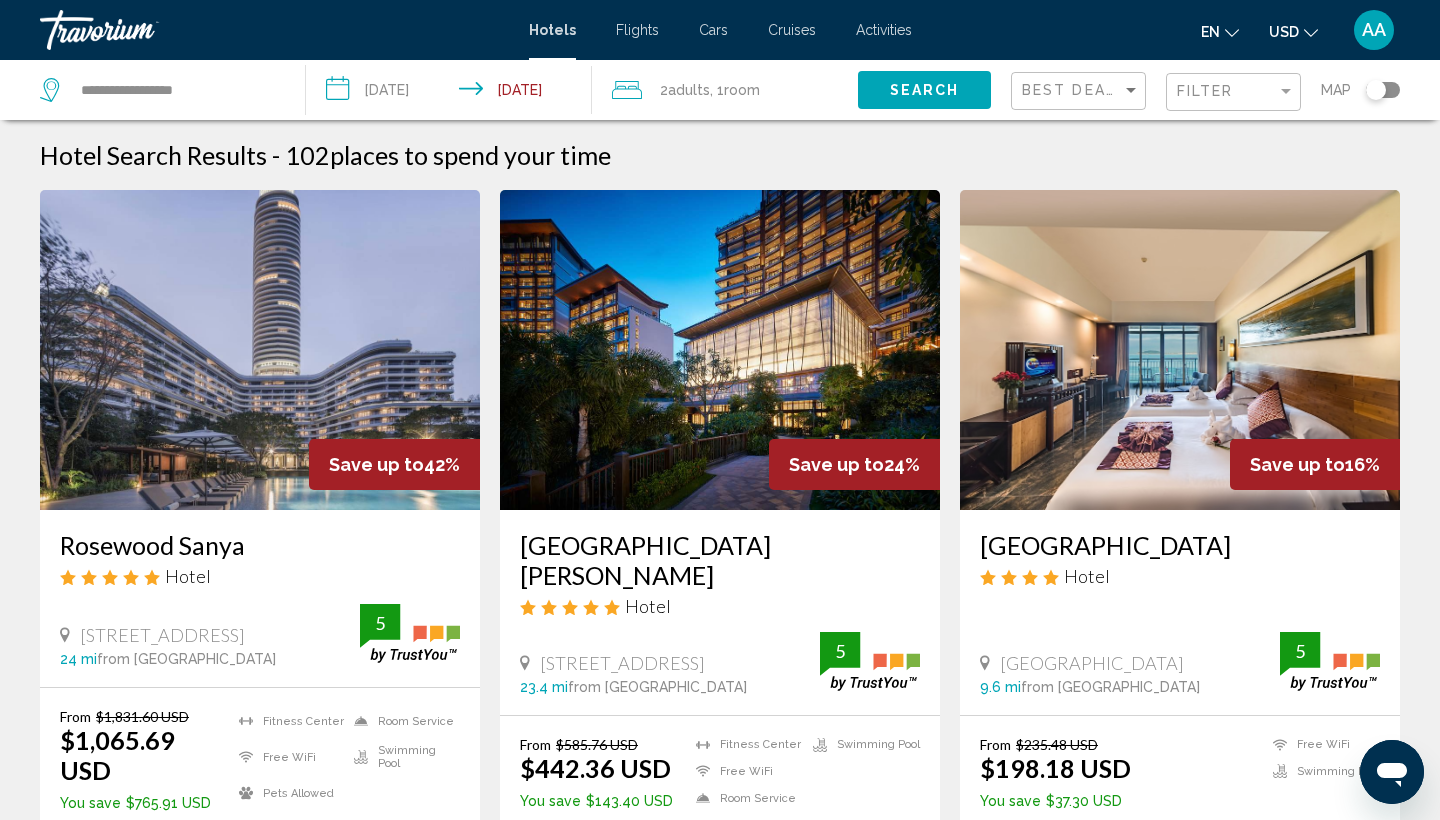 click on "**********" at bounding box center (453, 93) 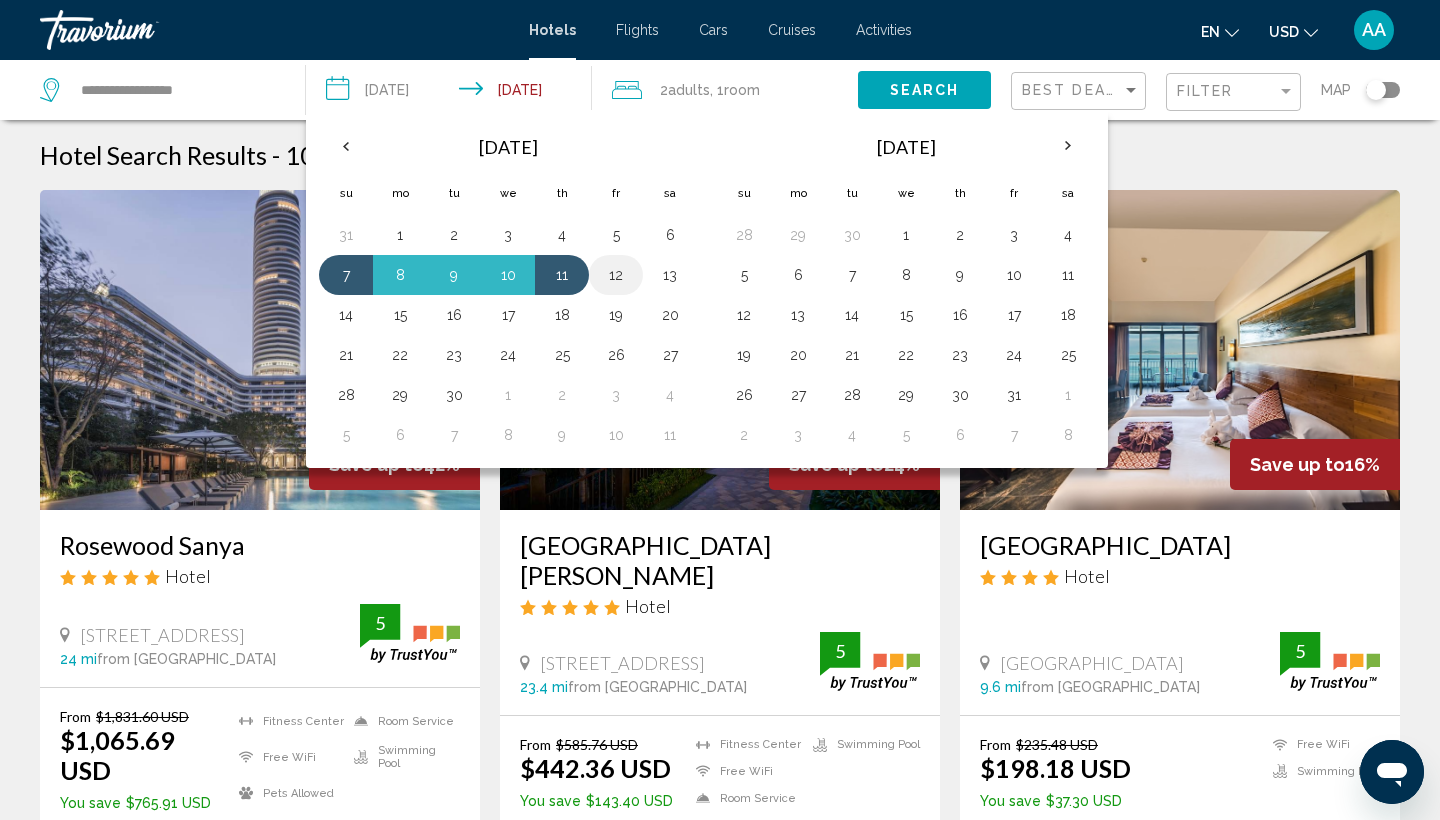 click on "12" at bounding box center [616, 275] 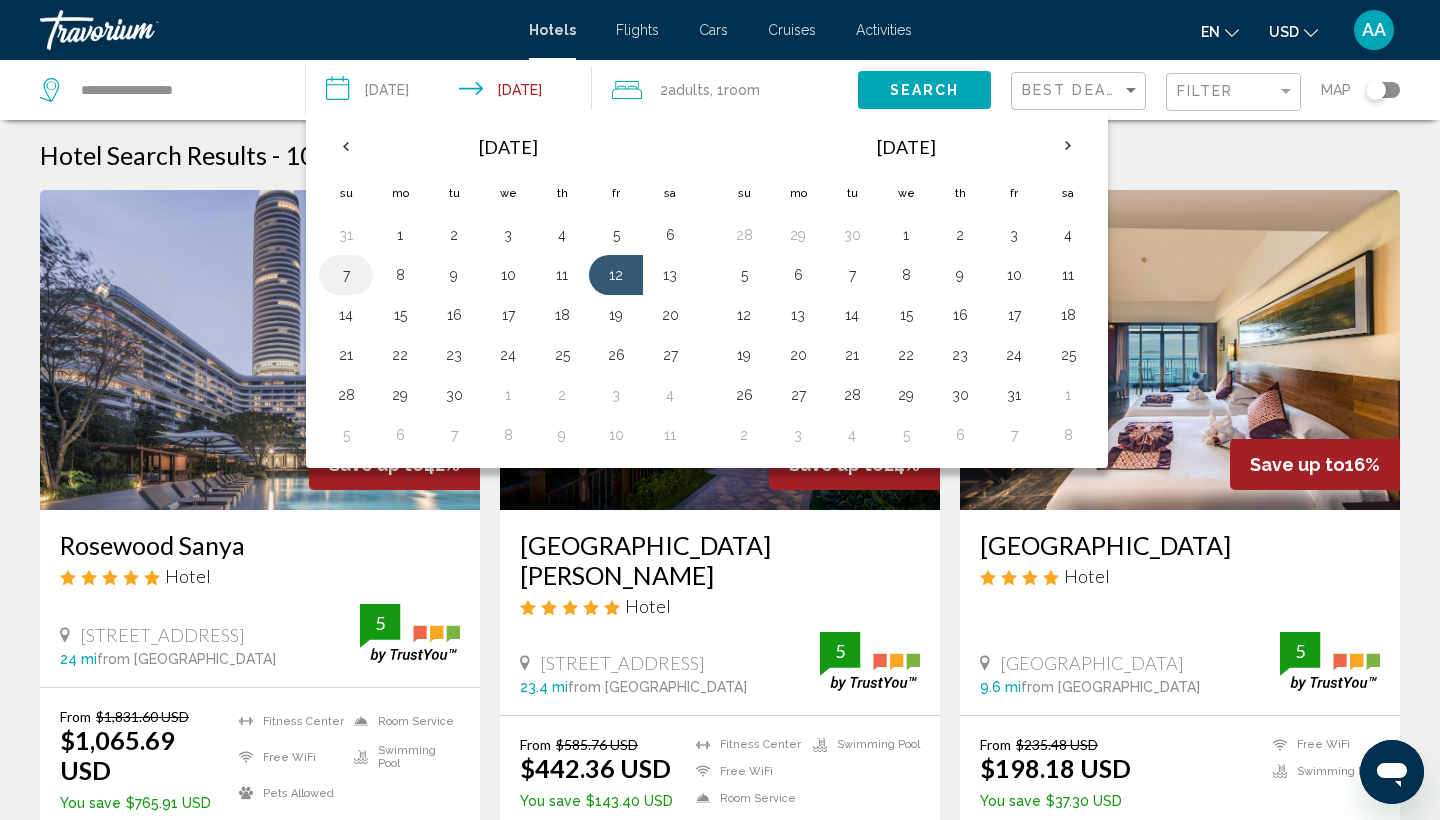 click on "7" at bounding box center [346, 275] 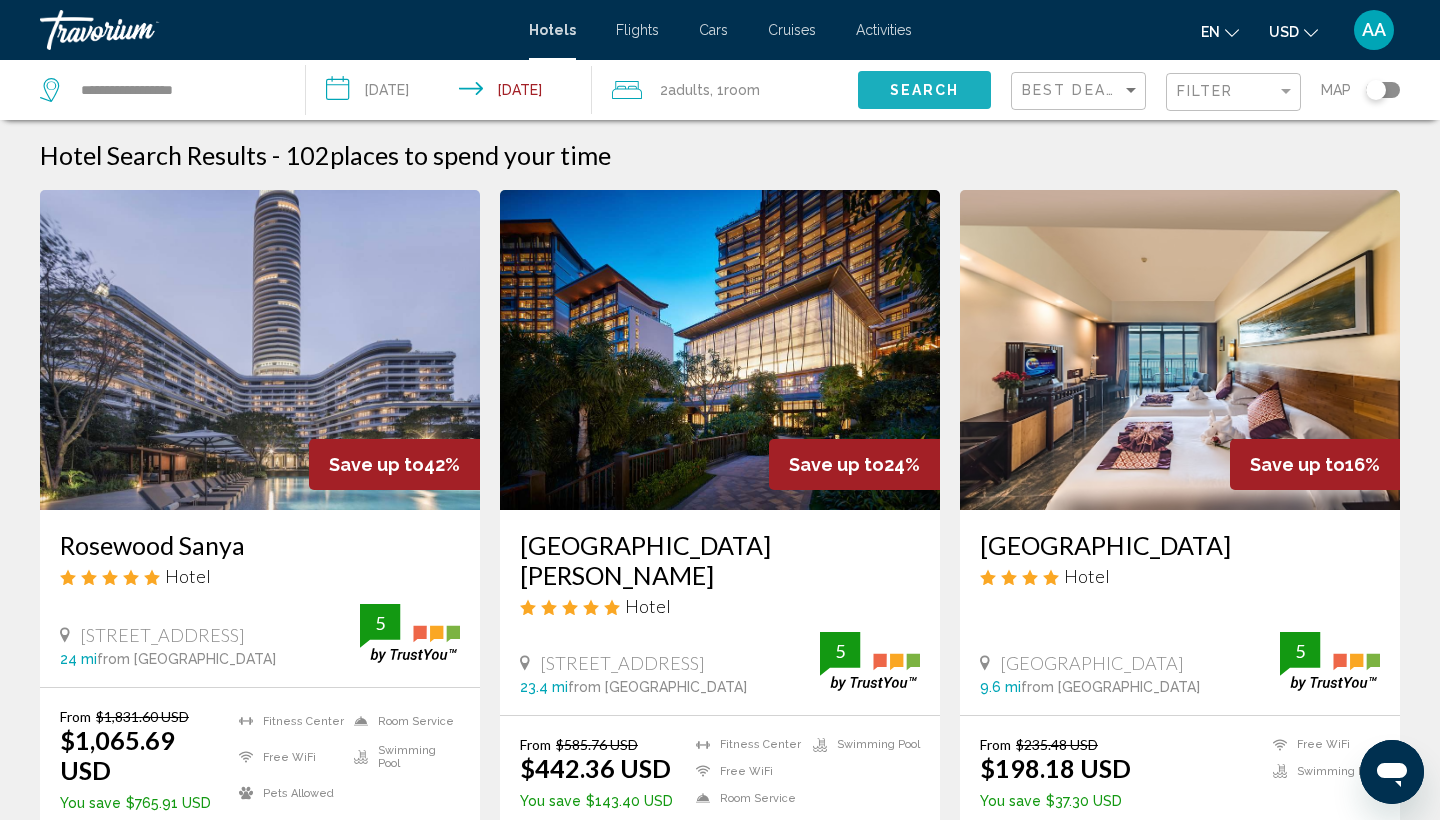 click on "Search" 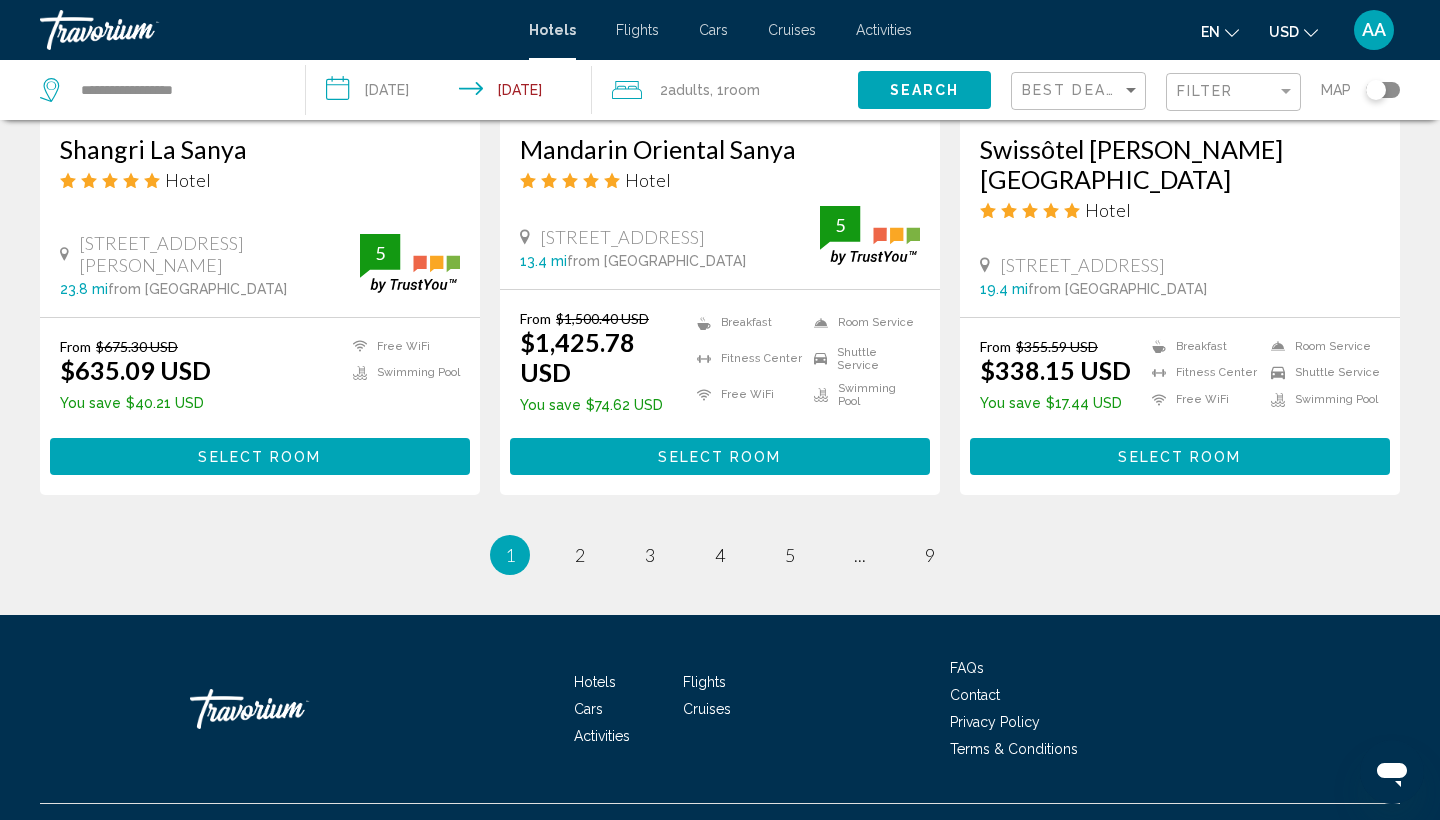 scroll, scrollTop: 2638, scrollLeft: 0, axis: vertical 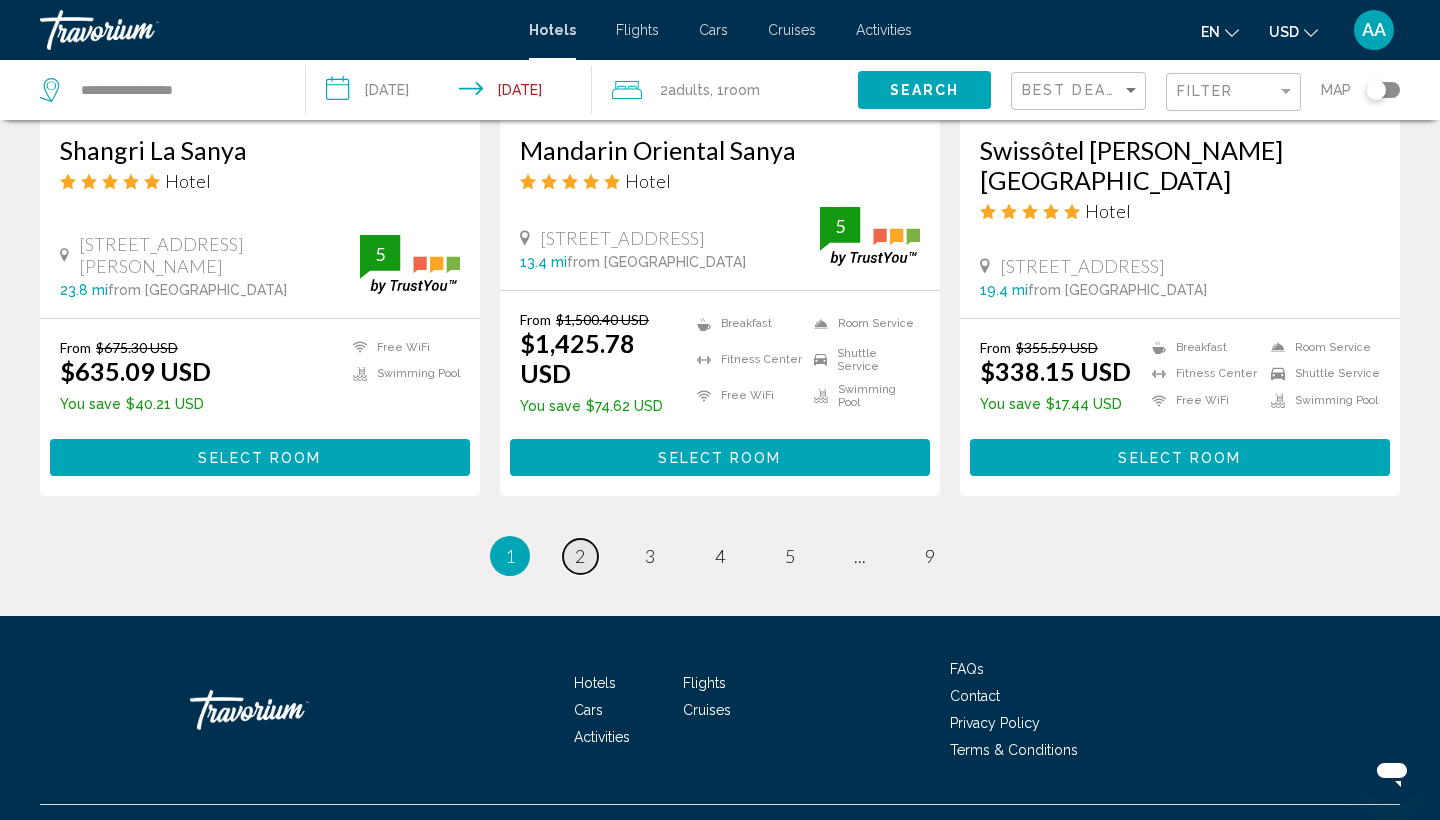 click on "page  2" at bounding box center (580, 556) 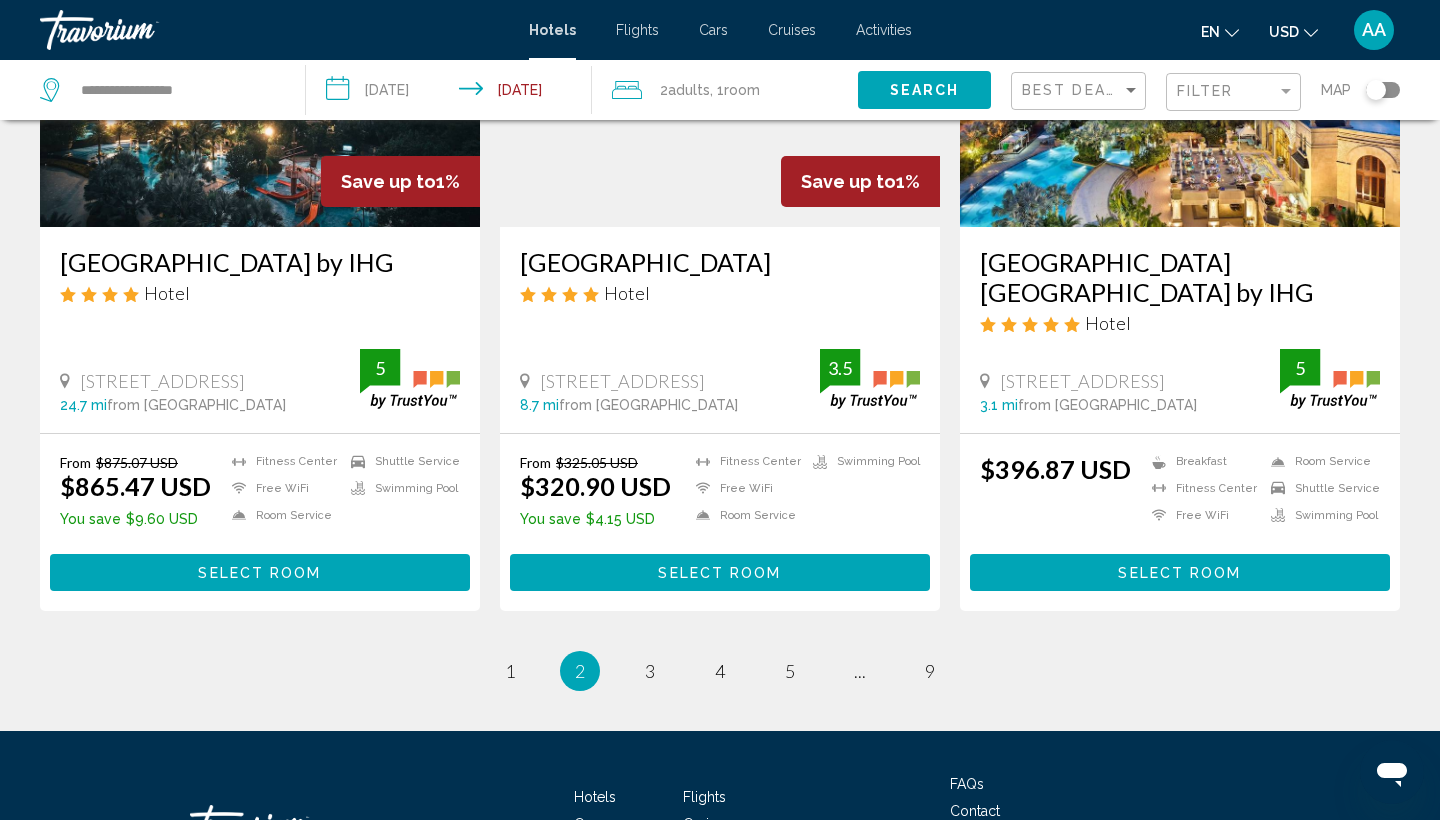 scroll, scrollTop: 2593, scrollLeft: 0, axis: vertical 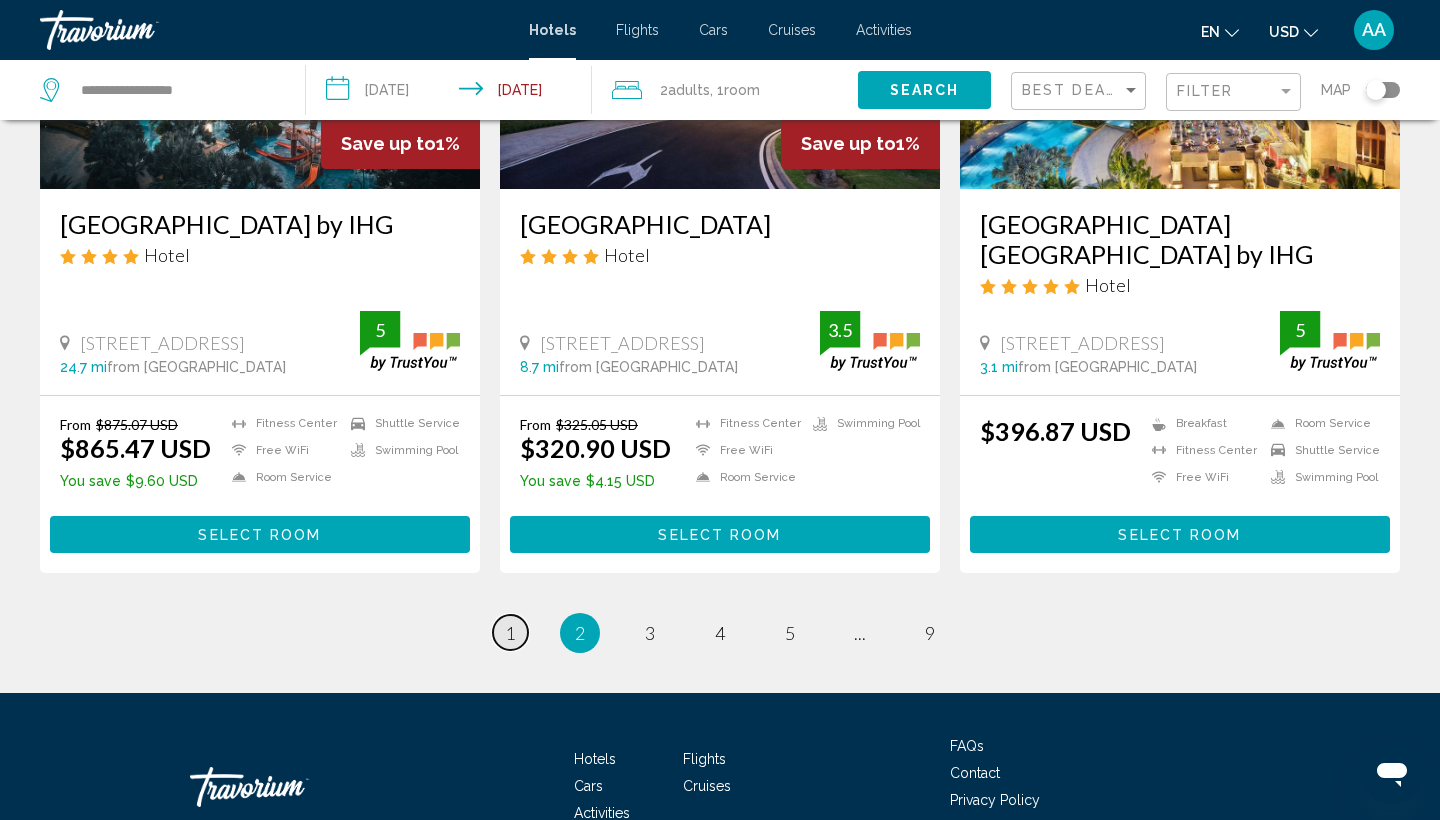click on "1" at bounding box center (510, 633) 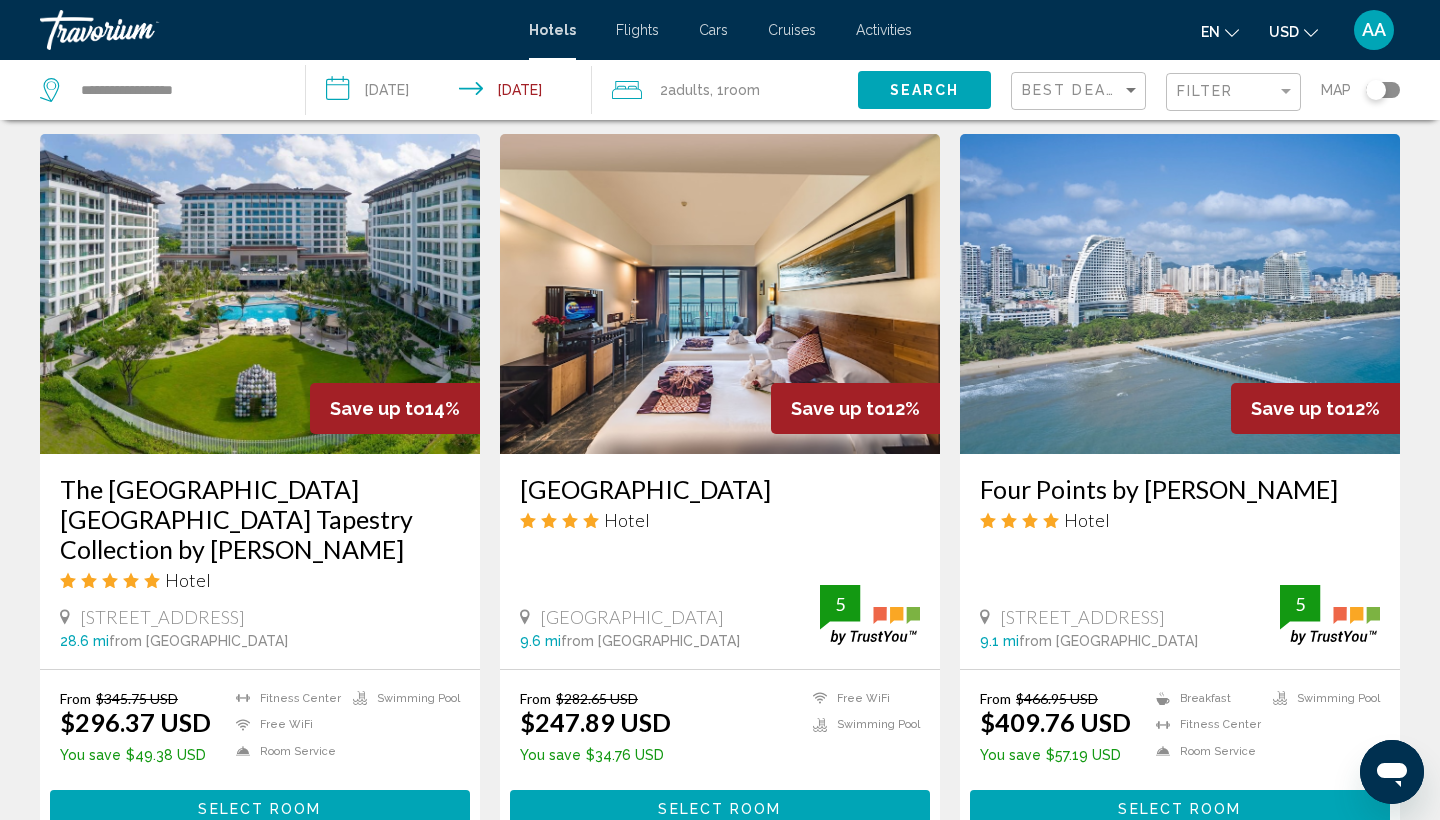 scroll, scrollTop: 800, scrollLeft: 0, axis: vertical 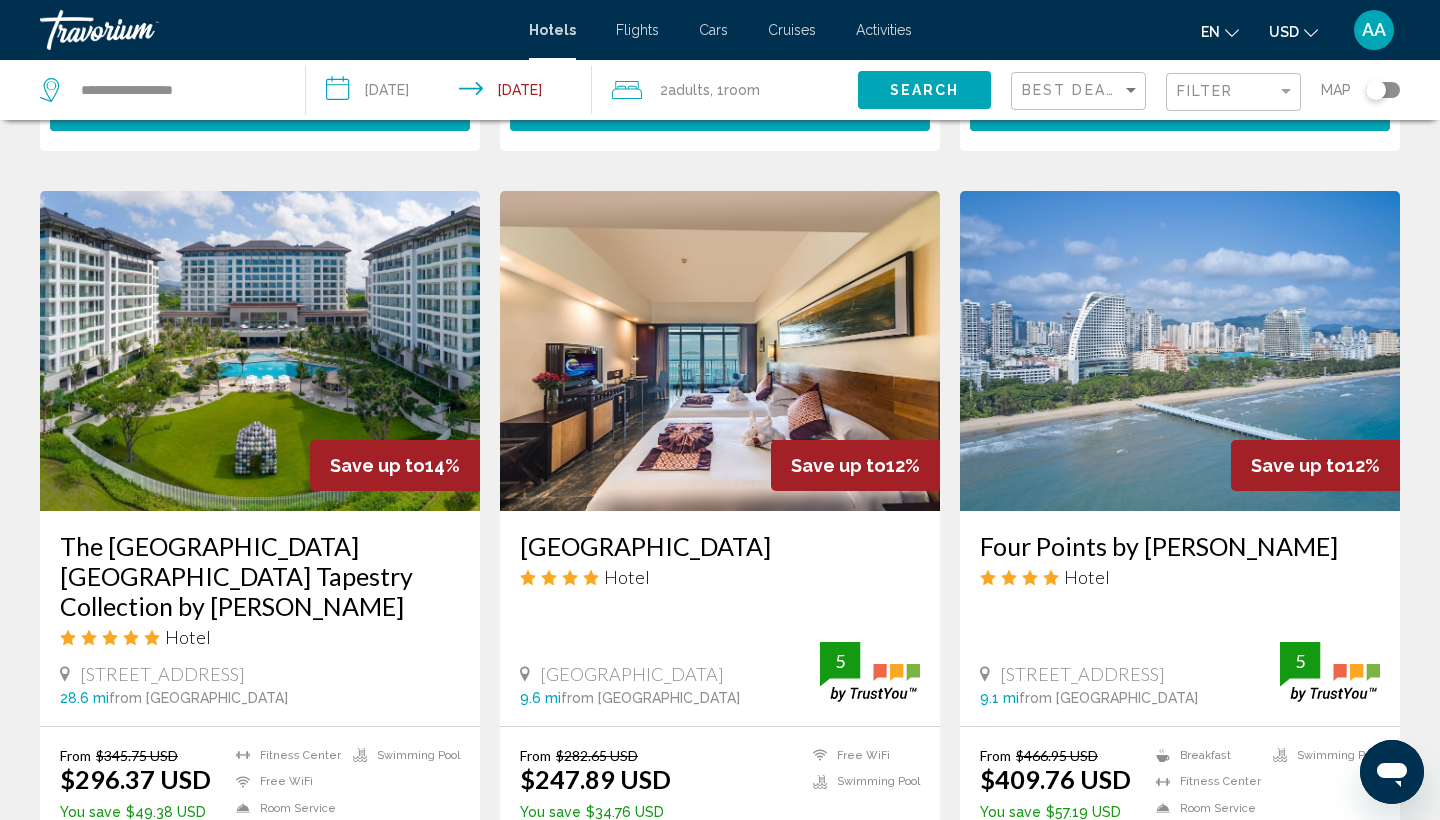 click at bounding box center [720, 351] 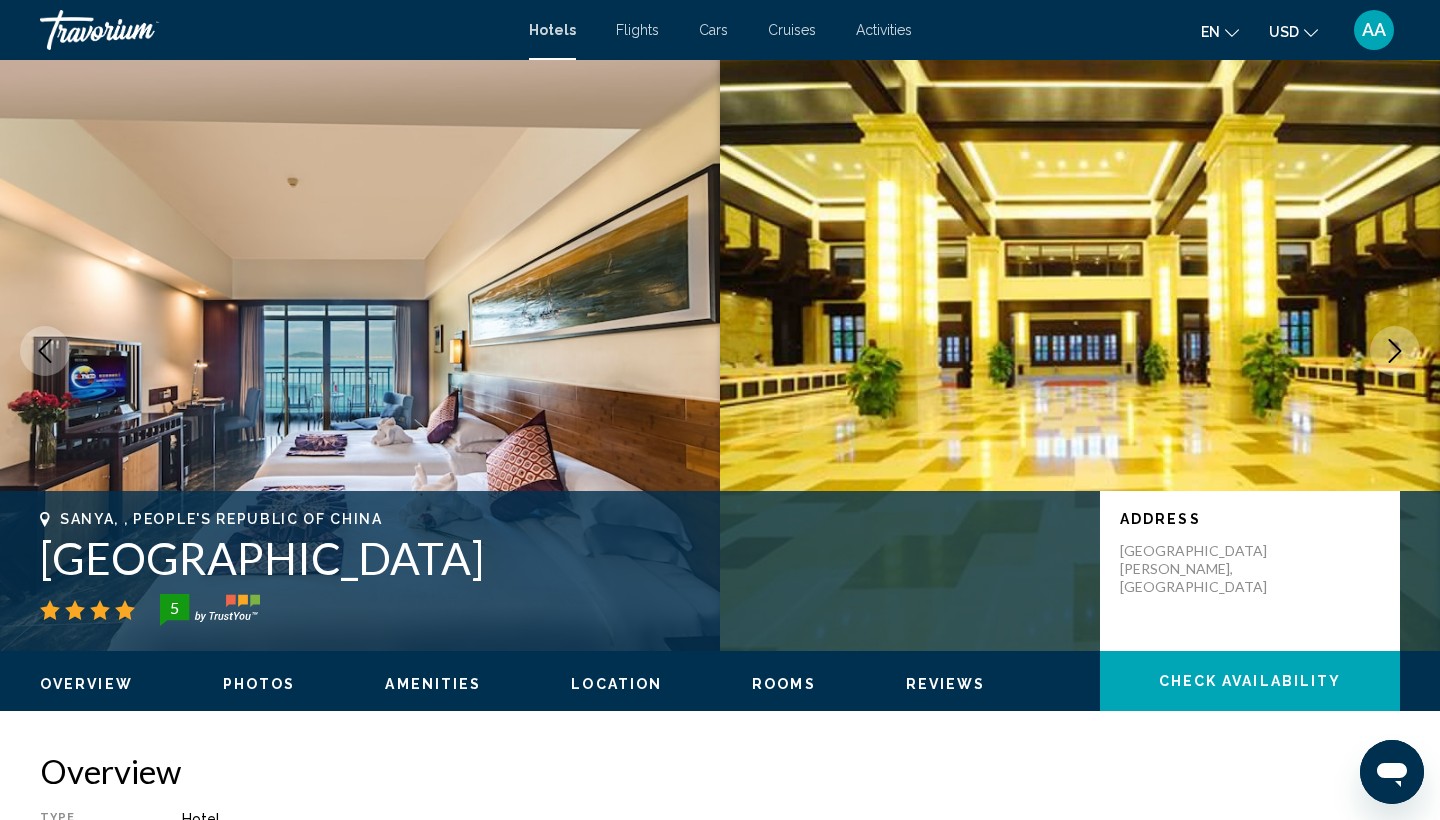 scroll, scrollTop: 0, scrollLeft: 0, axis: both 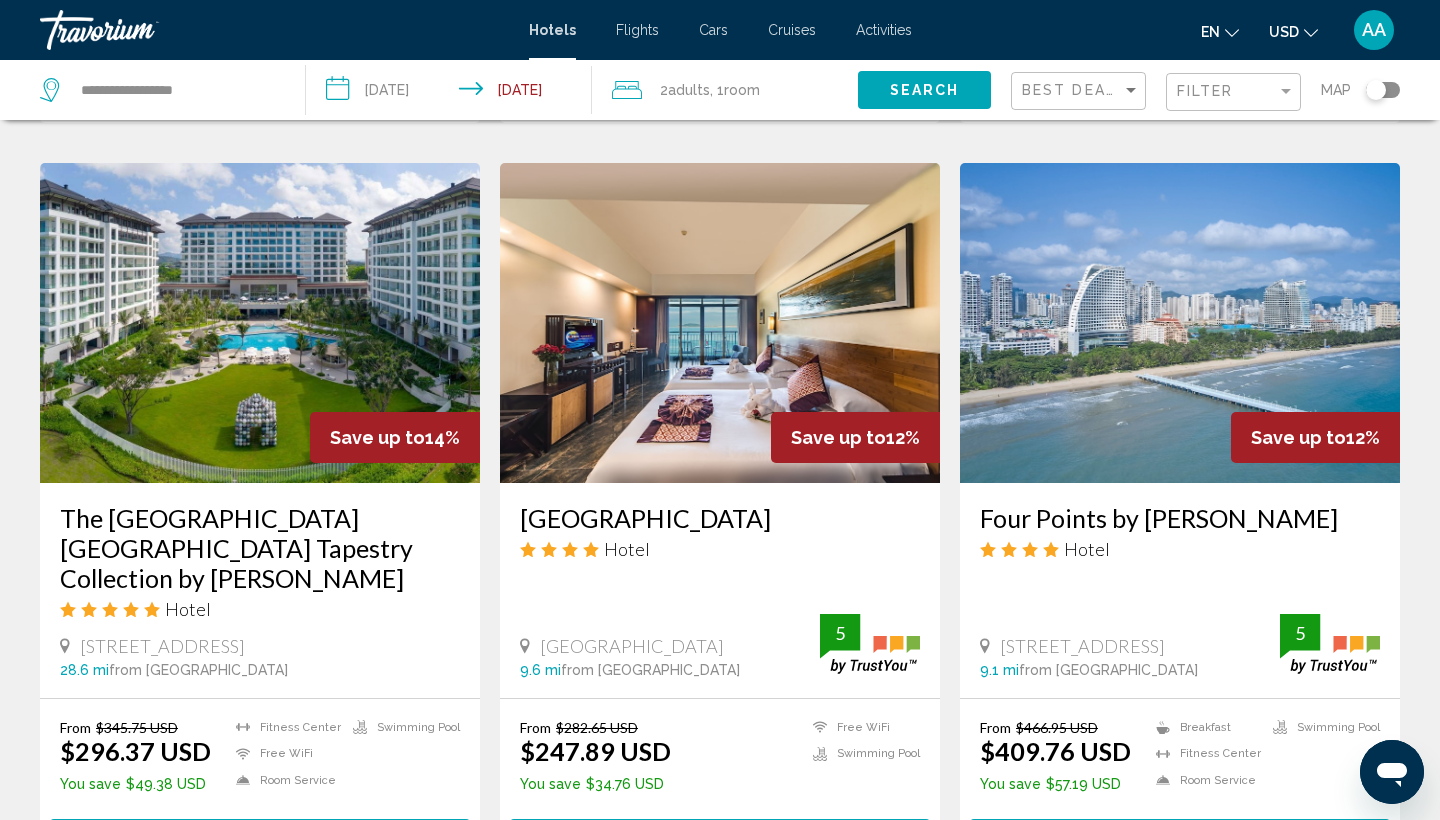 click at bounding box center [720, 323] 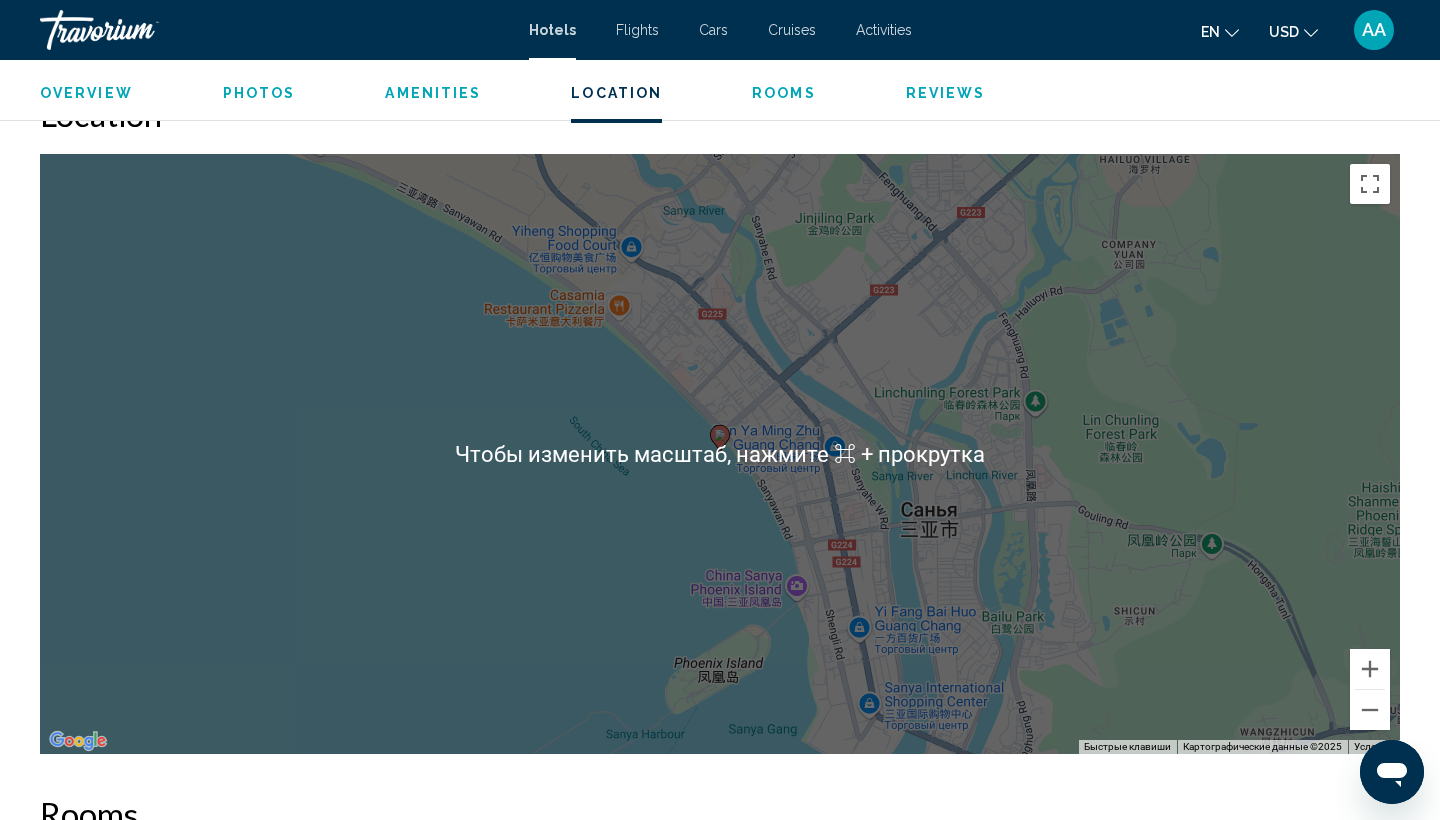 scroll, scrollTop: 1842, scrollLeft: 0, axis: vertical 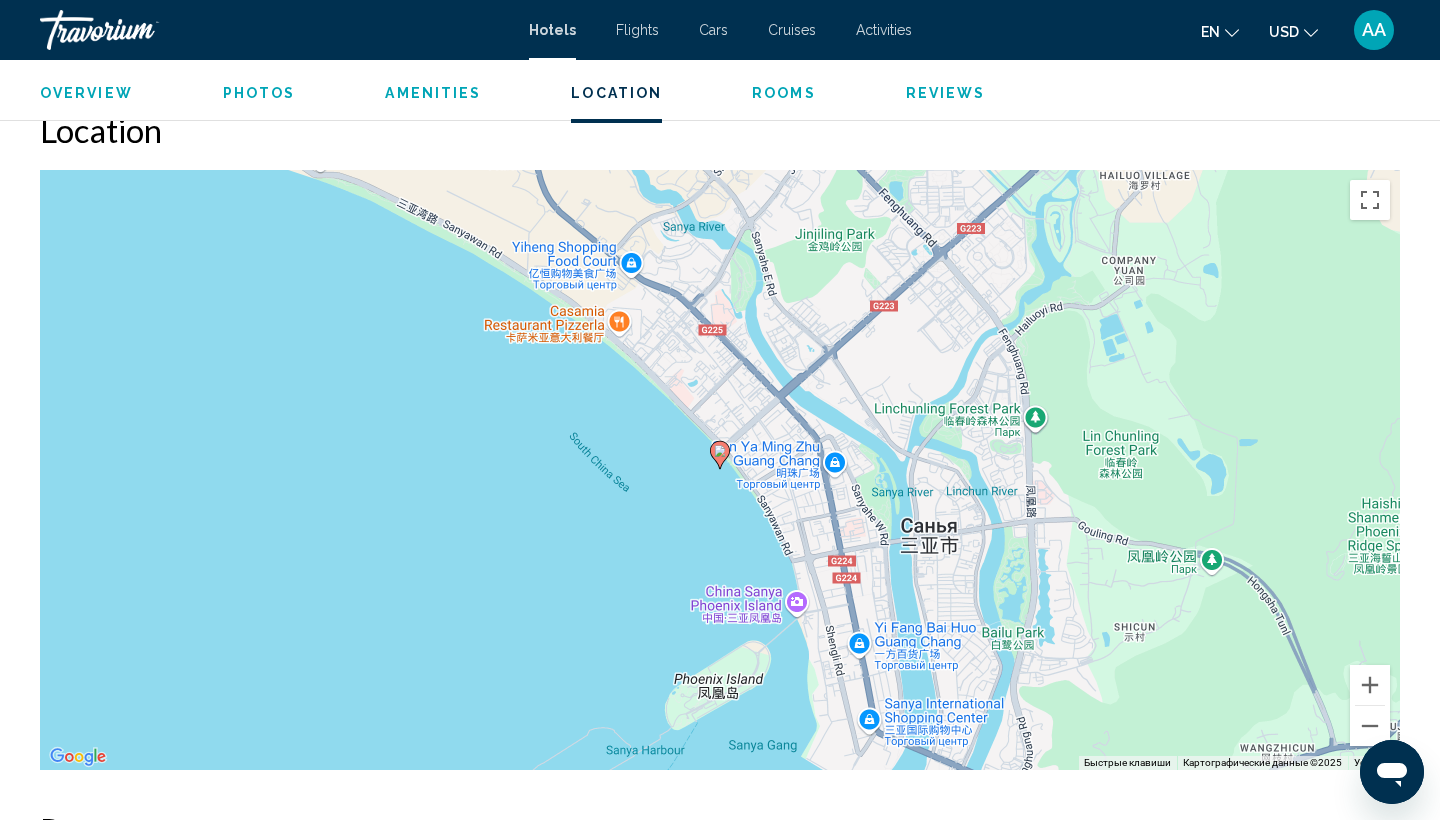 click on "Location" at bounding box center [720, 130] 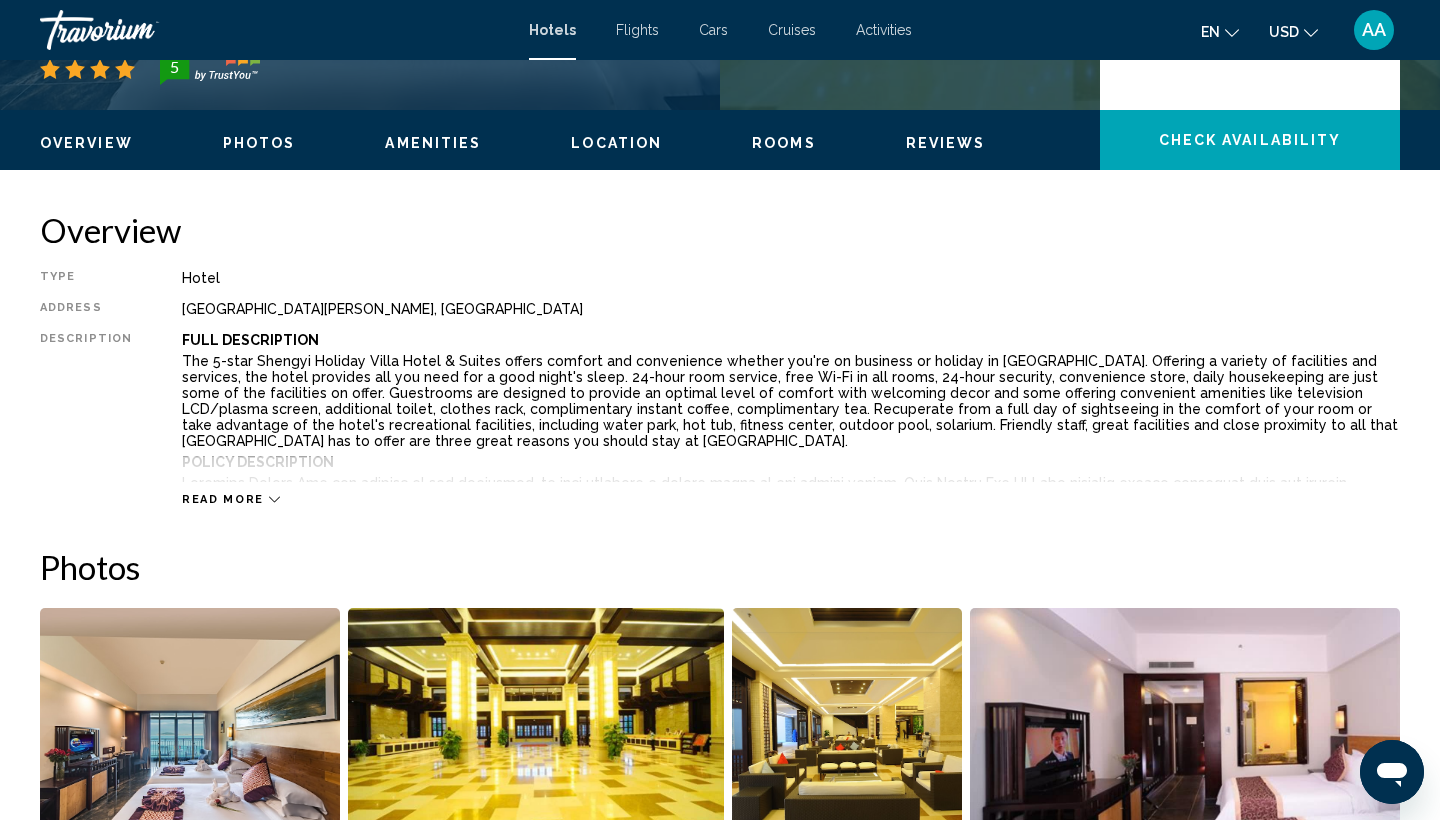 scroll, scrollTop: 557, scrollLeft: 0, axis: vertical 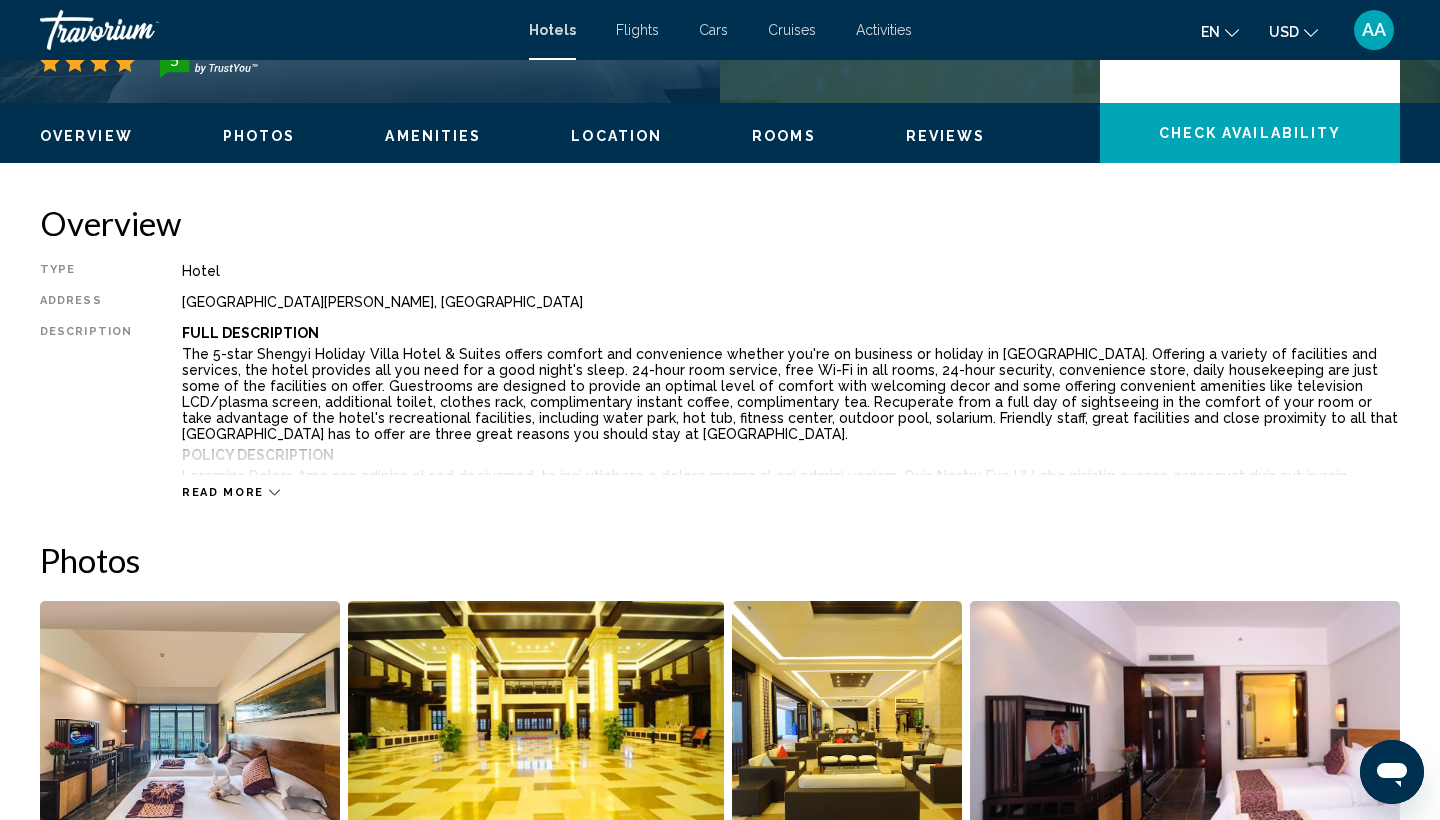 click on "Read more" at bounding box center [223, 492] 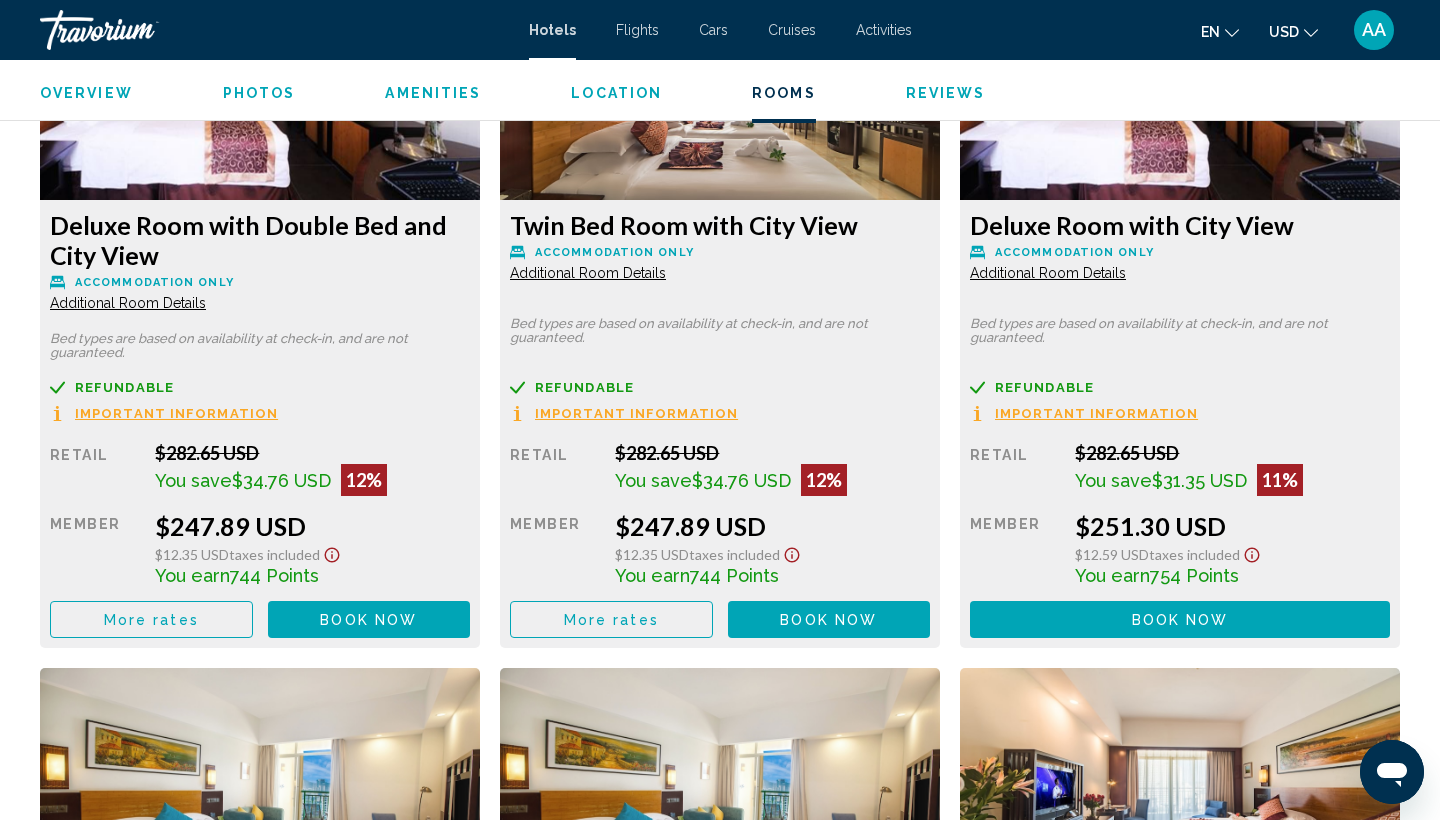 scroll, scrollTop: 3005, scrollLeft: 0, axis: vertical 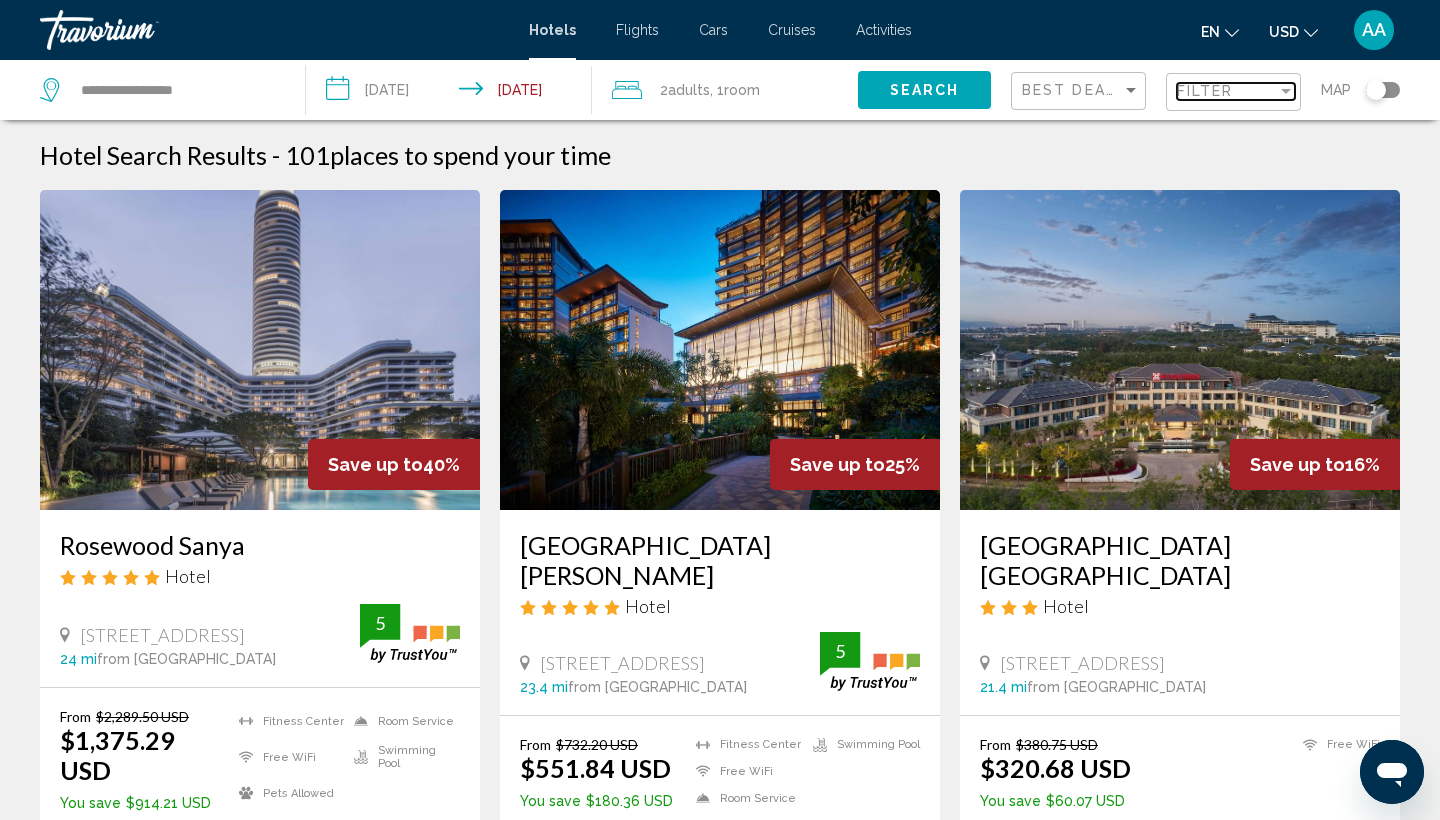 click on "Filter" at bounding box center (1227, 91) 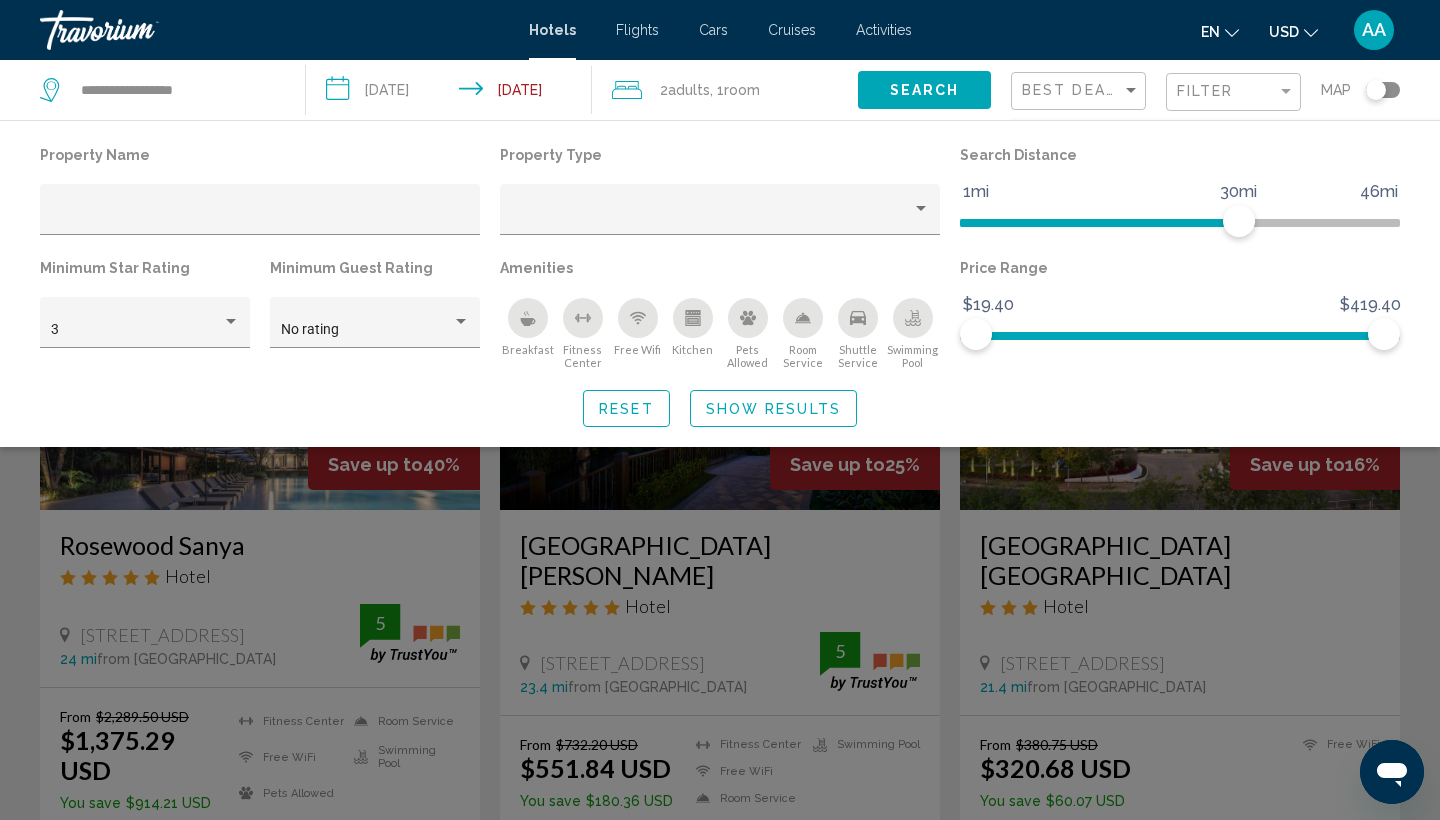 click 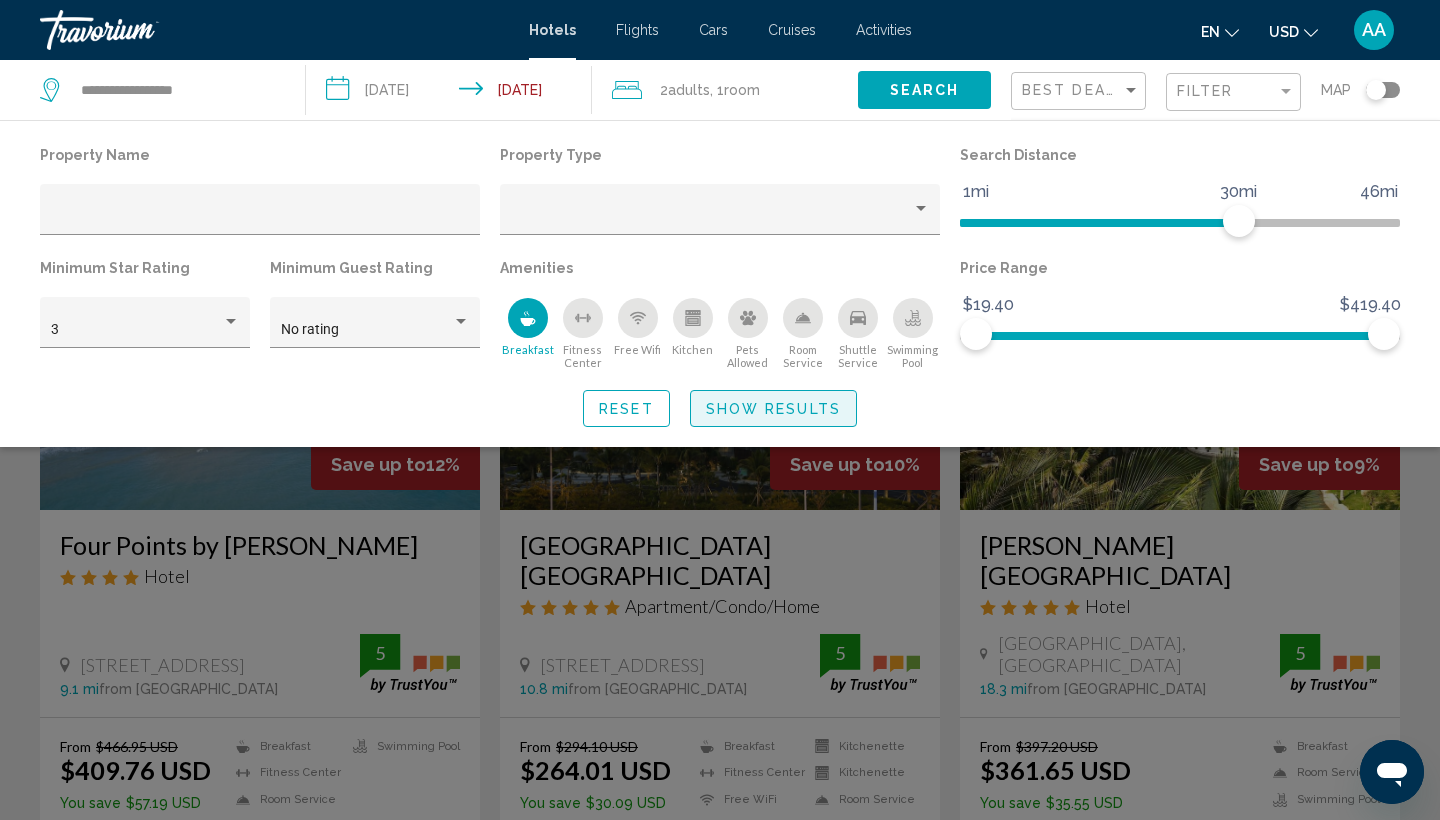 click on "Show Results" 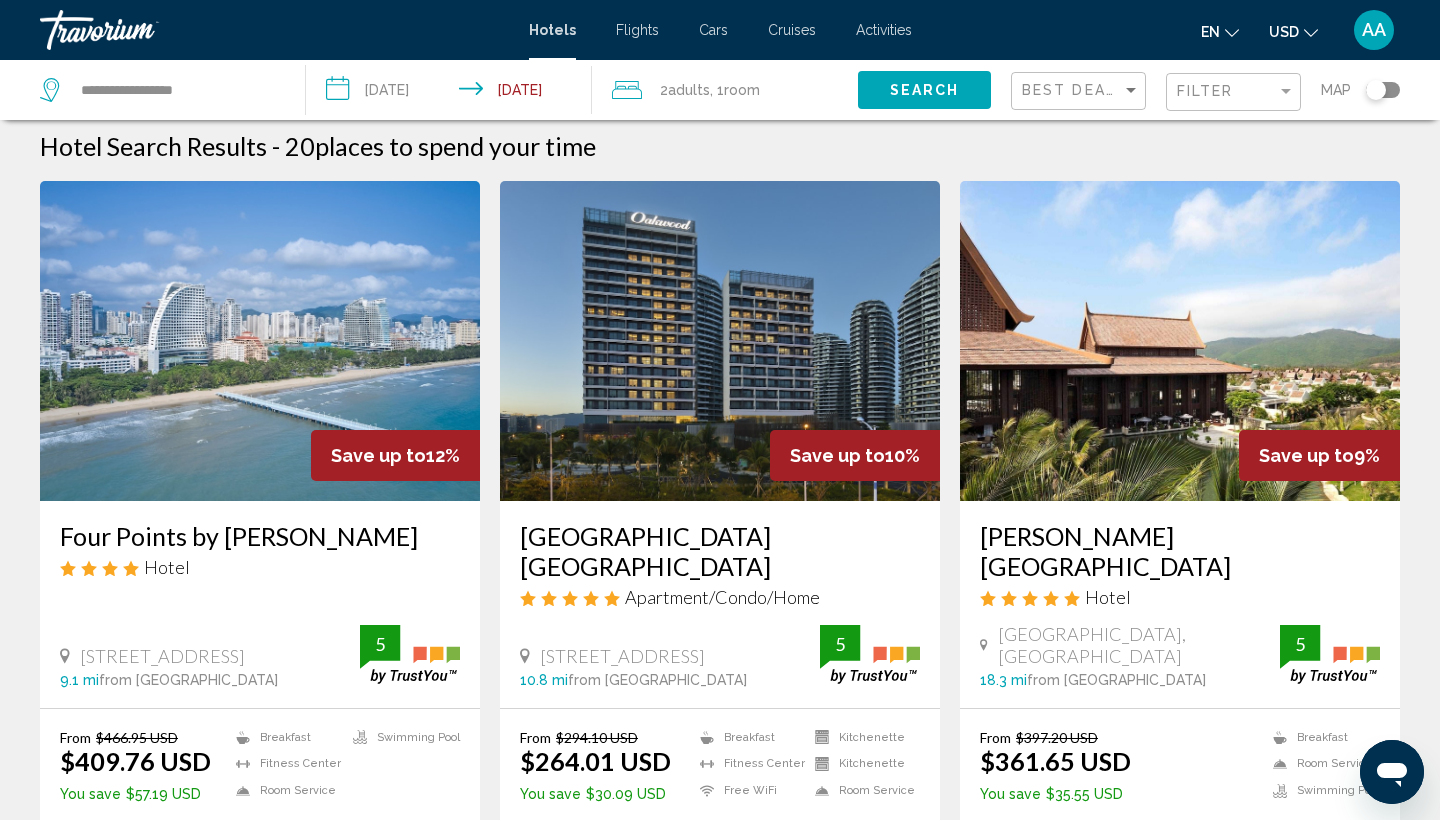 scroll, scrollTop: 9, scrollLeft: 0, axis: vertical 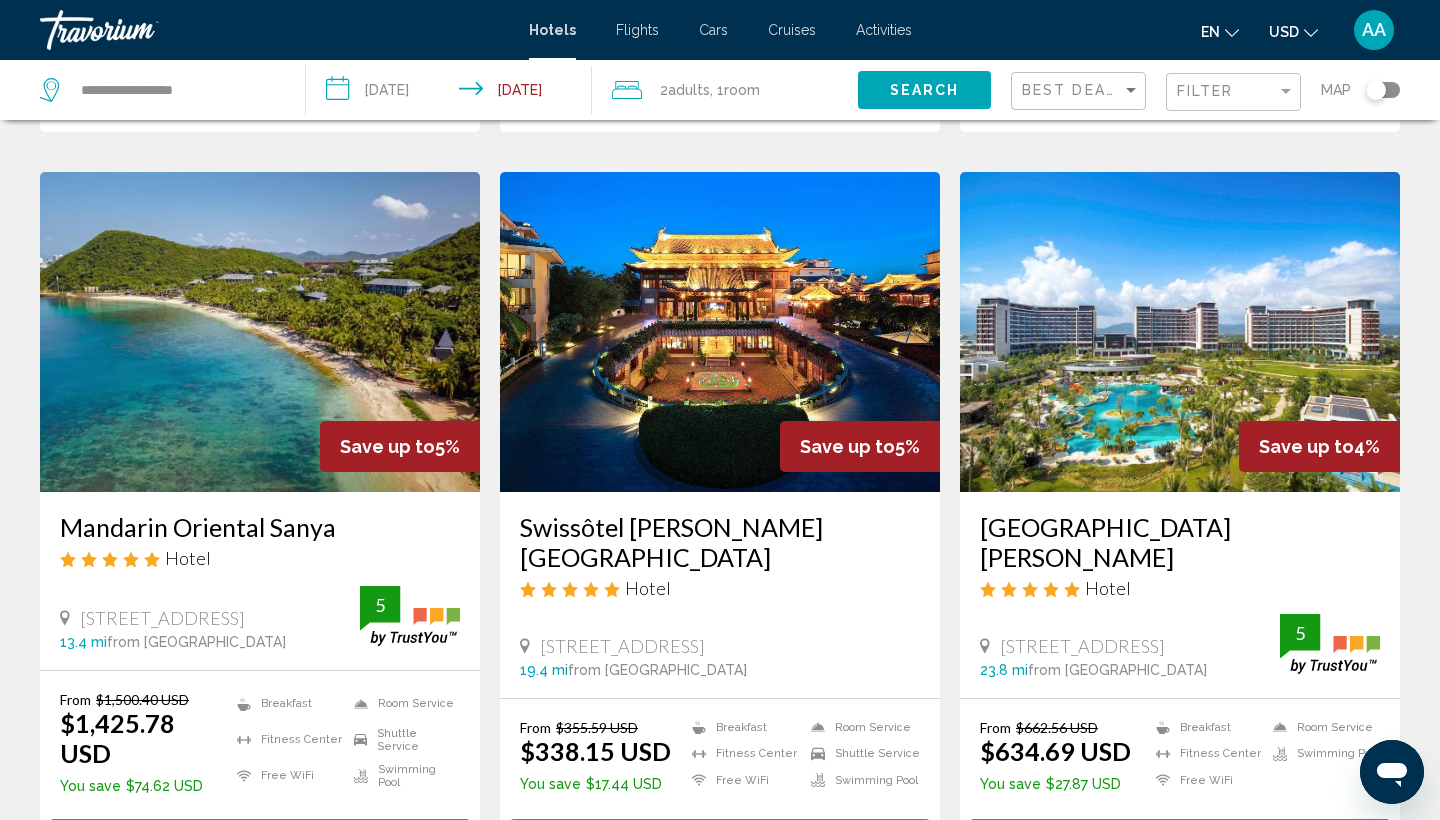 click at bounding box center (720, 332) 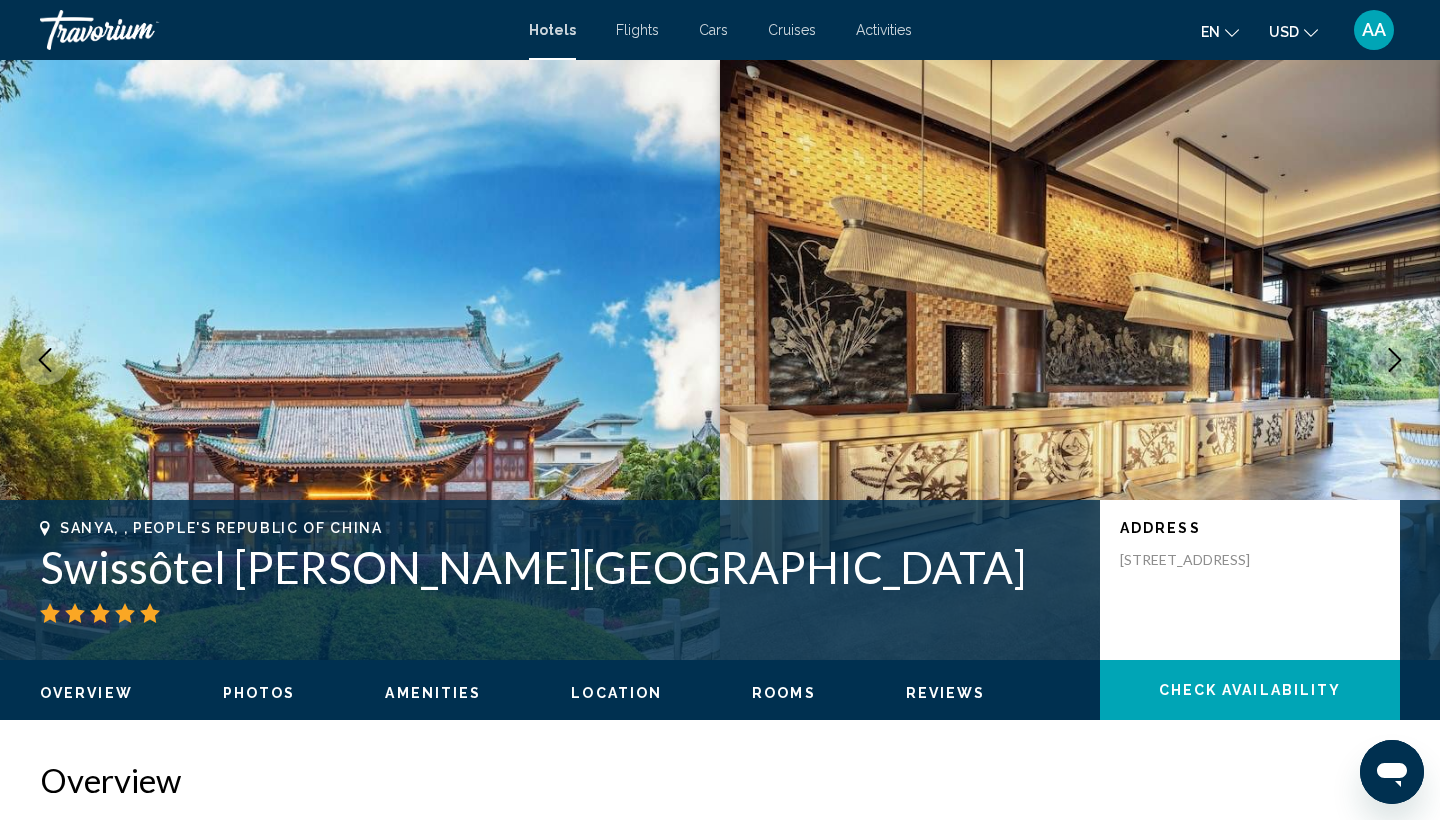 scroll, scrollTop: 0, scrollLeft: 0, axis: both 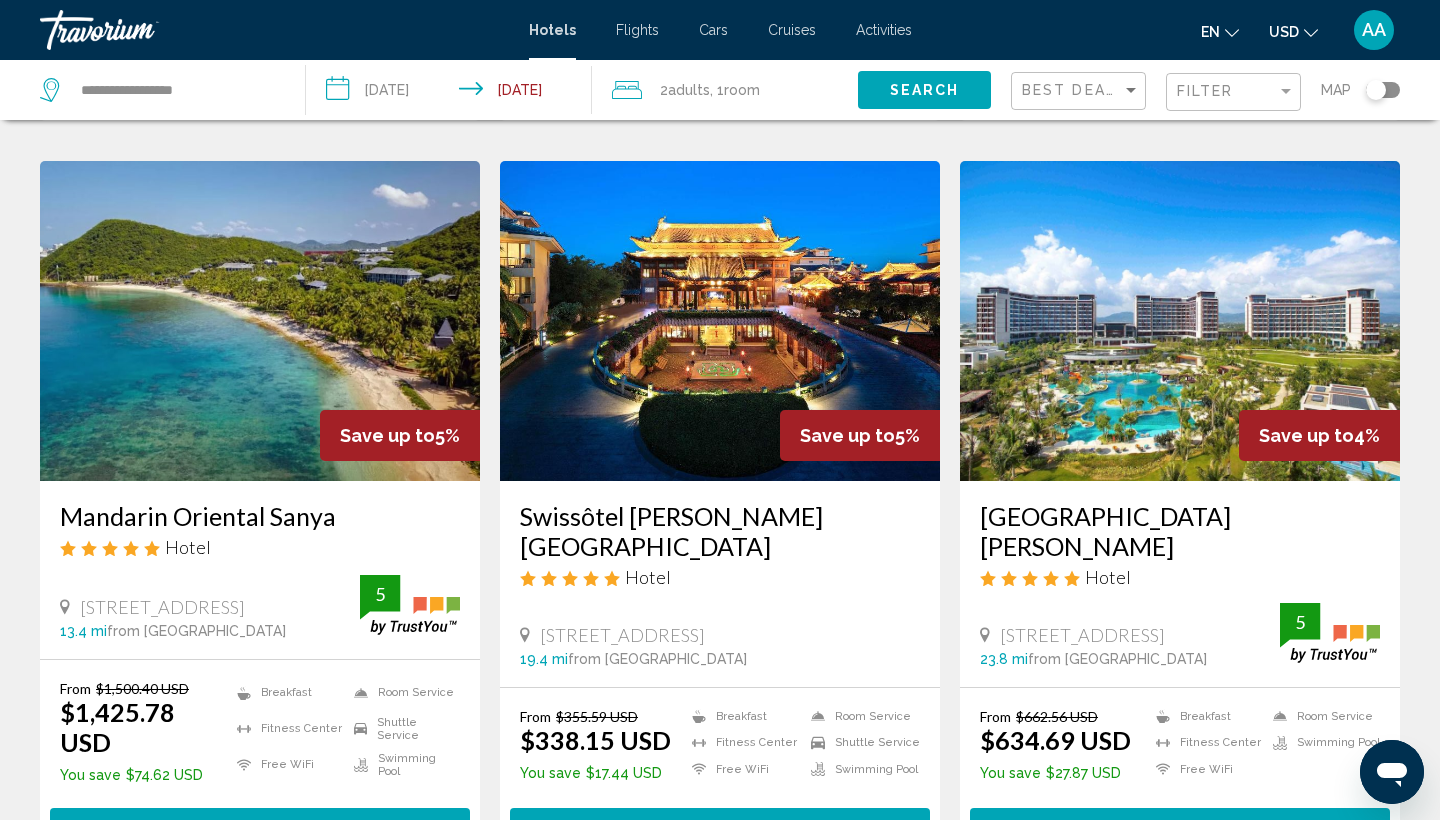 click at bounding box center [720, 321] 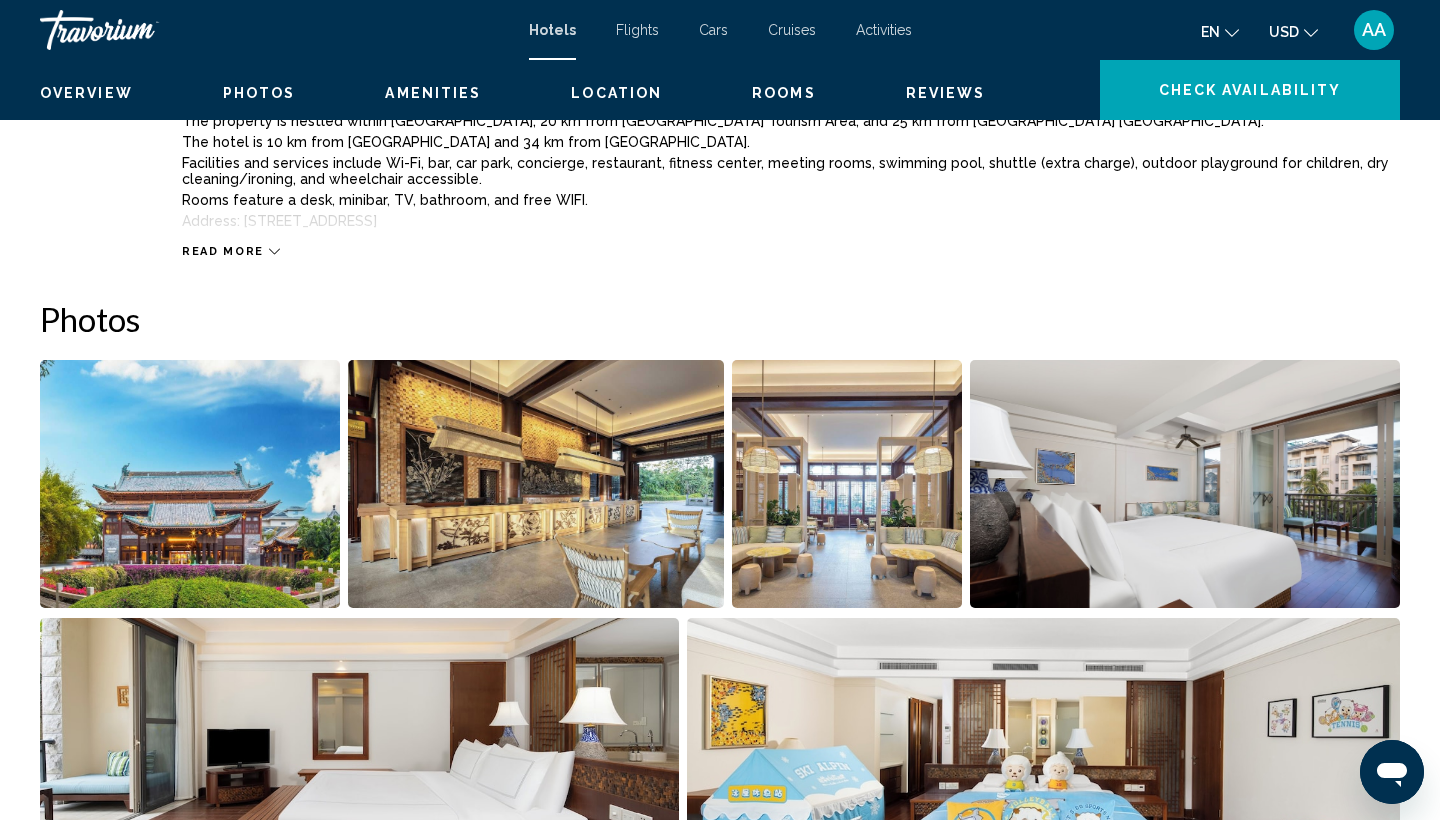 scroll, scrollTop: 0, scrollLeft: 0, axis: both 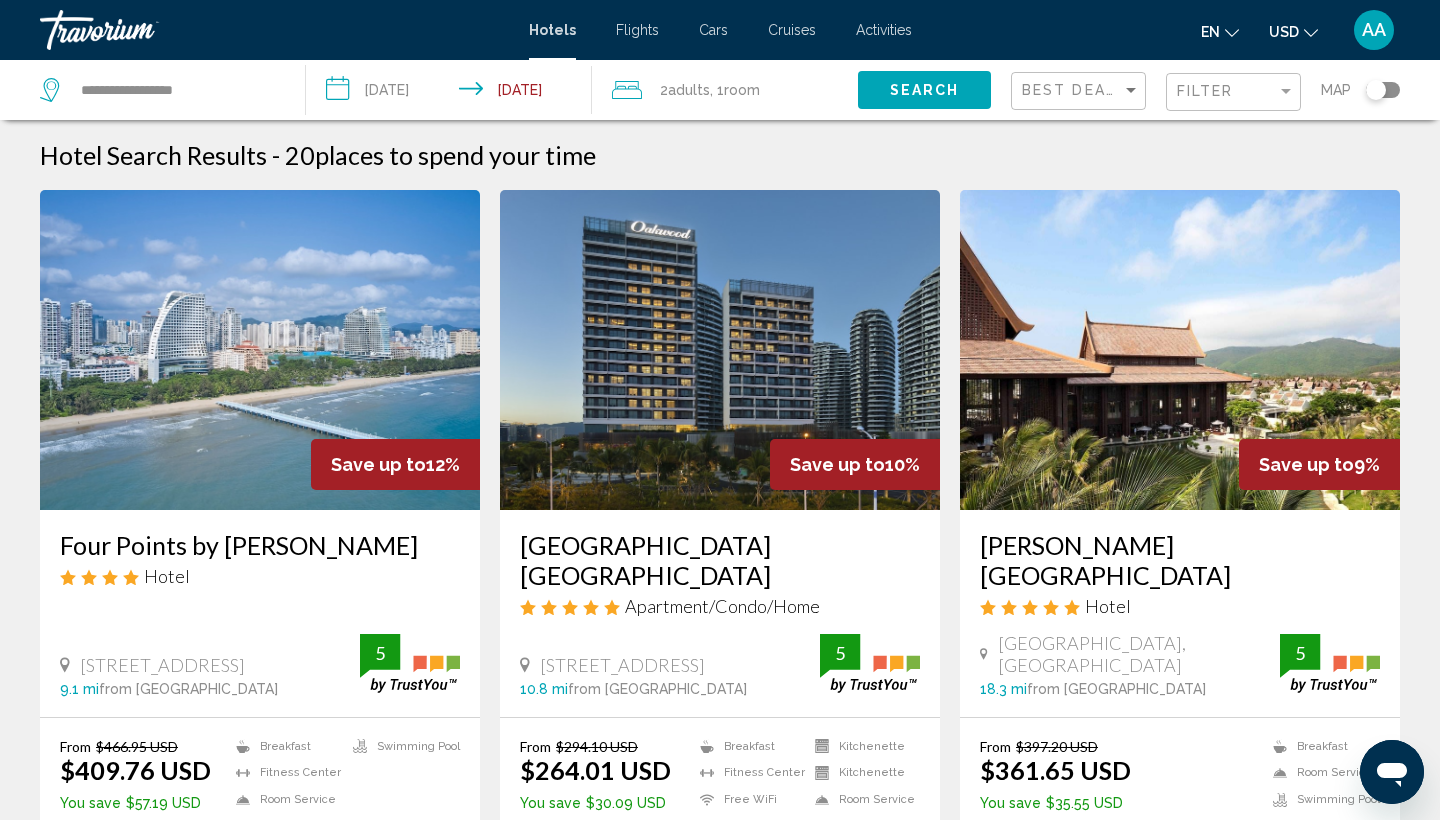 click at bounding box center (260, 350) 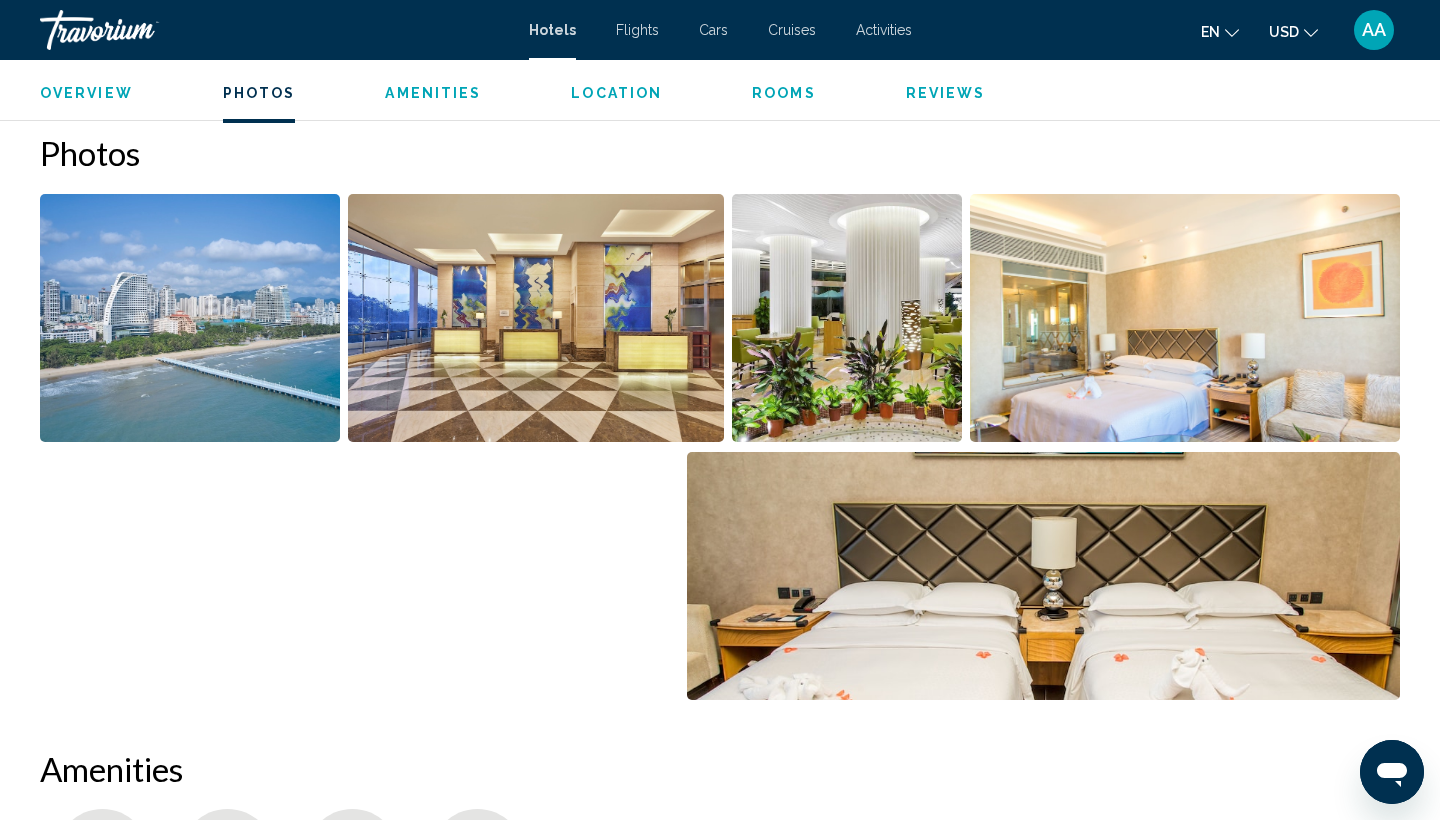 scroll, scrollTop: 969, scrollLeft: 0, axis: vertical 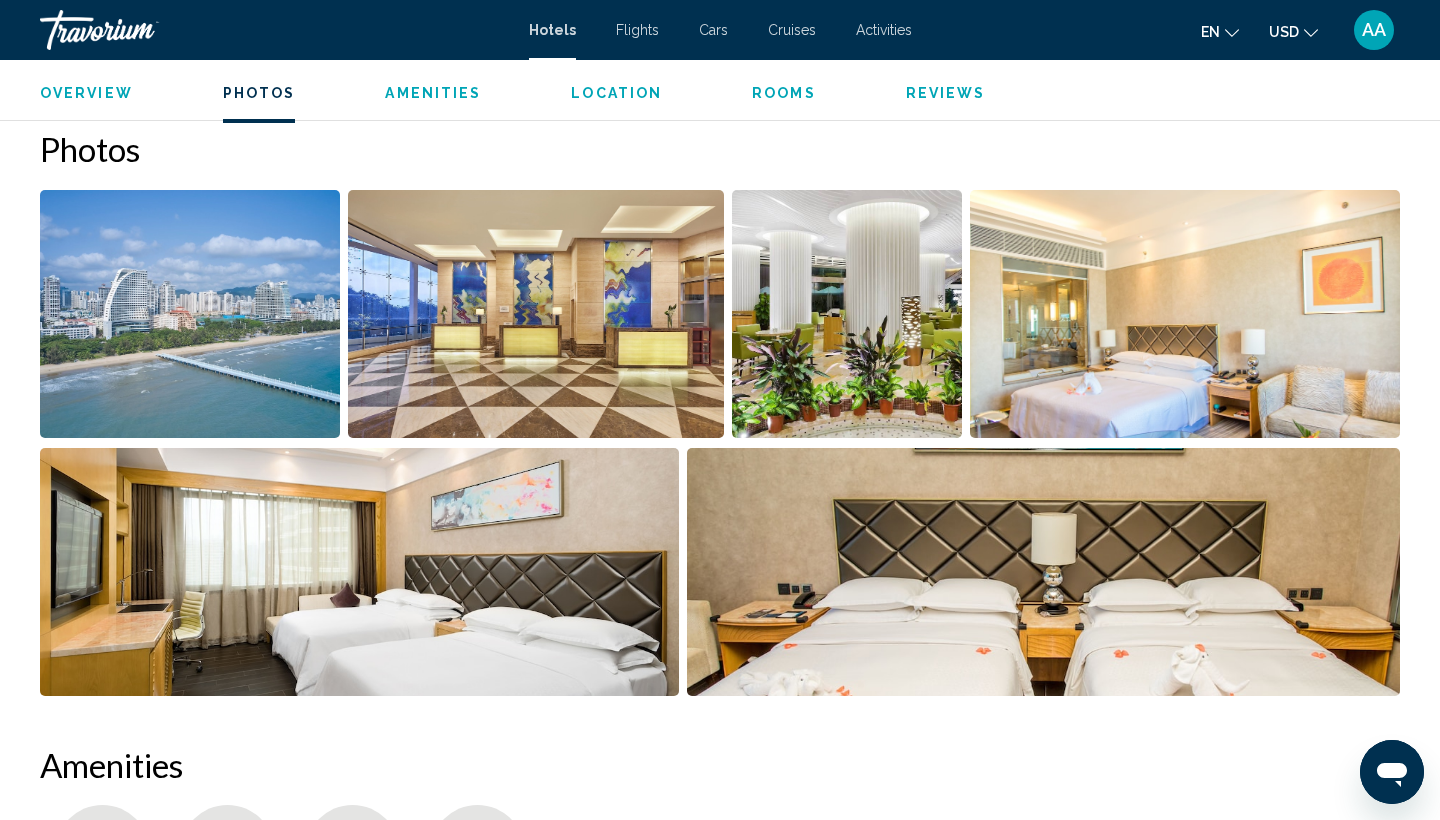 type 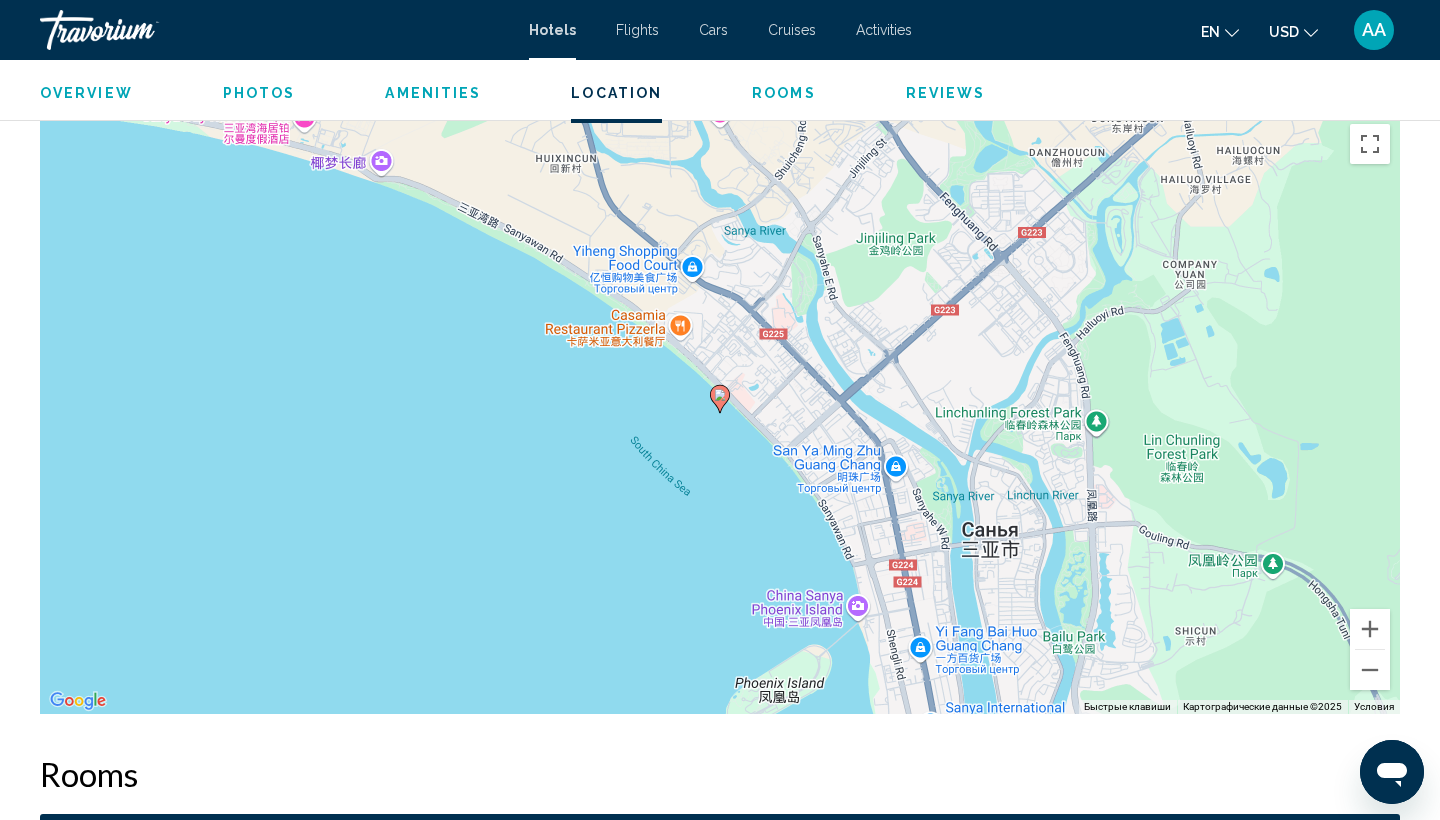 scroll, scrollTop: 1897, scrollLeft: 0, axis: vertical 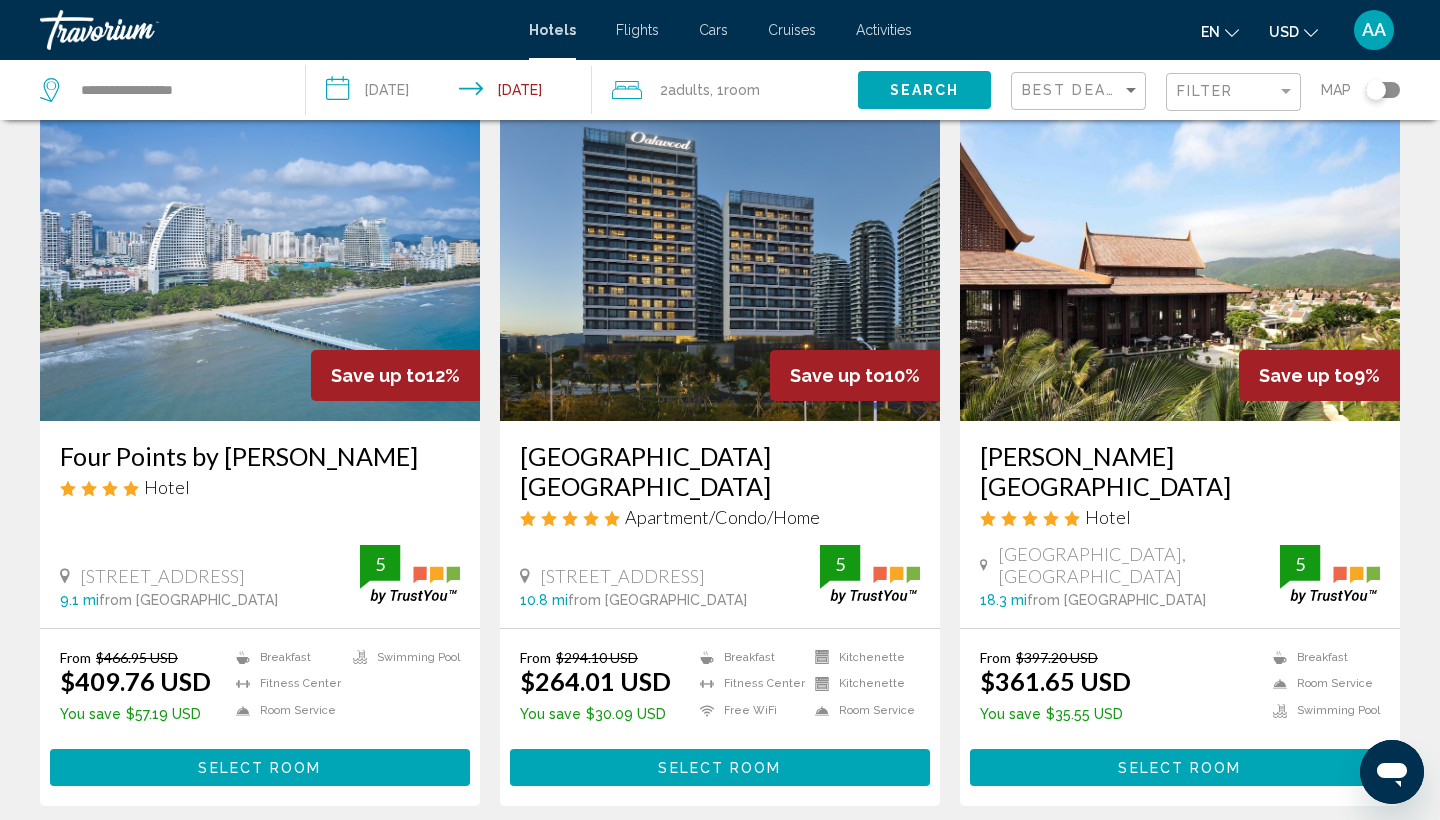 click at bounding box center [1180, 261] 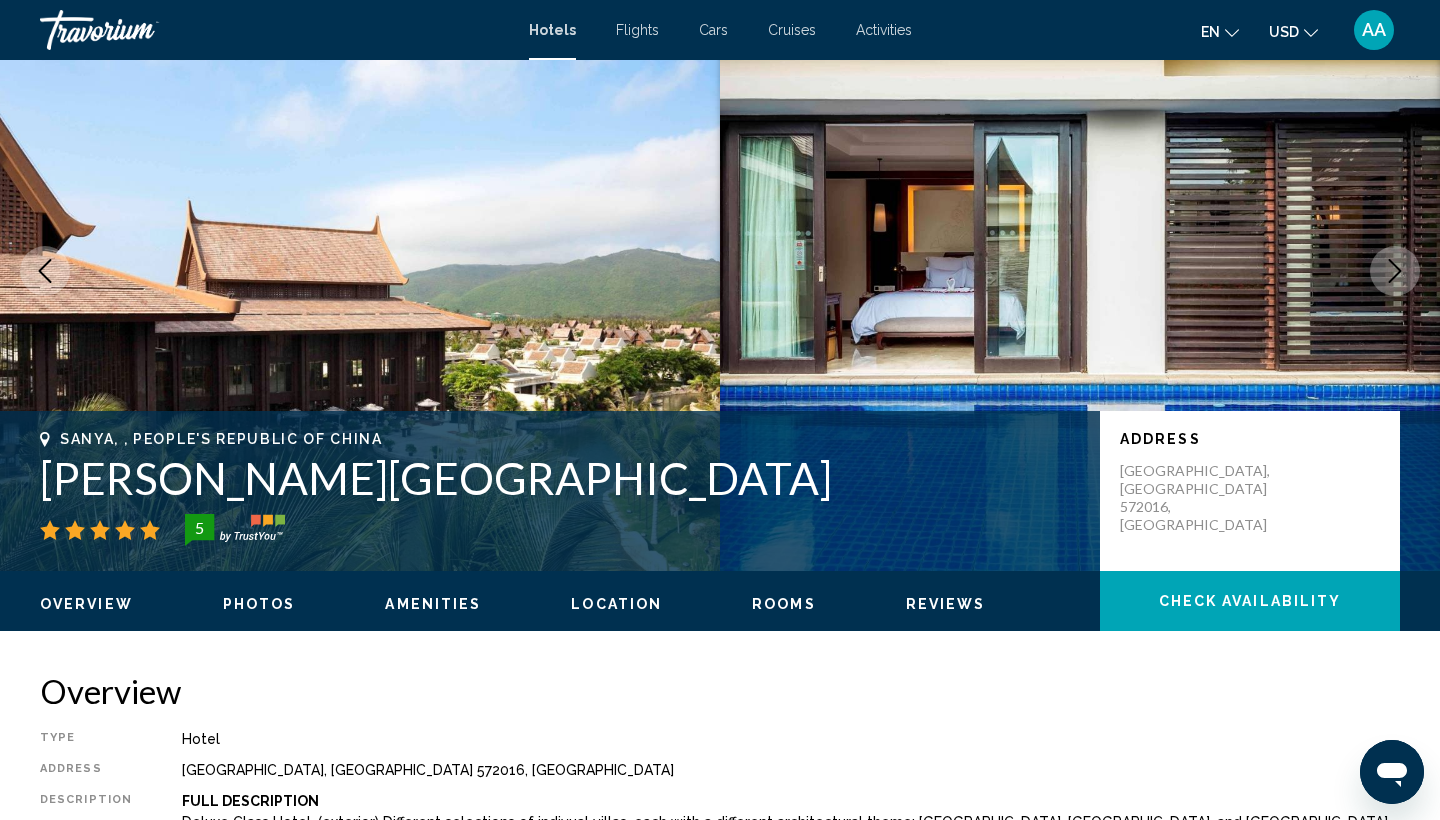 scroll, scrollTop: 0, scrollLeft: 0, axis: both 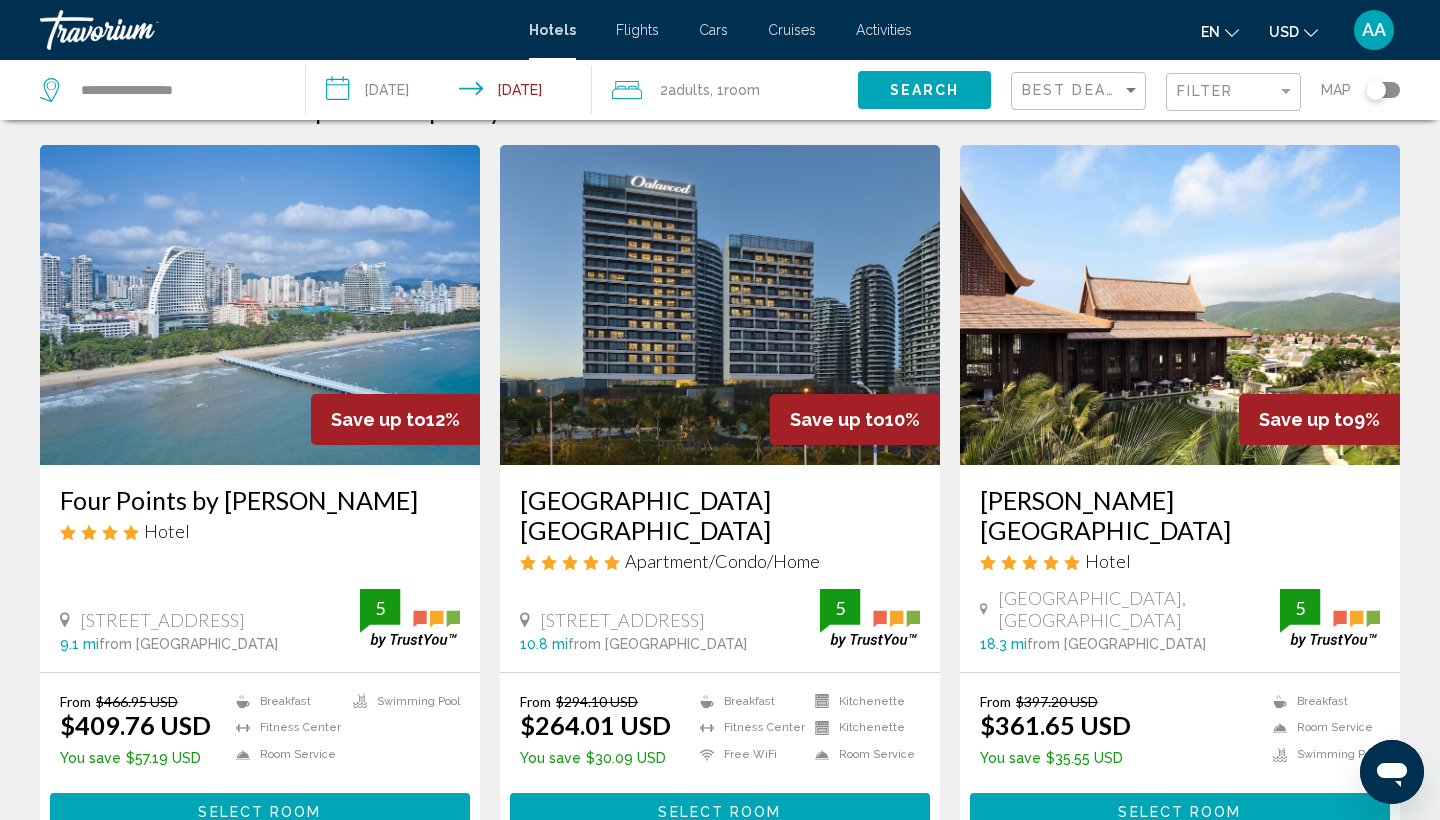 click on "Adults" 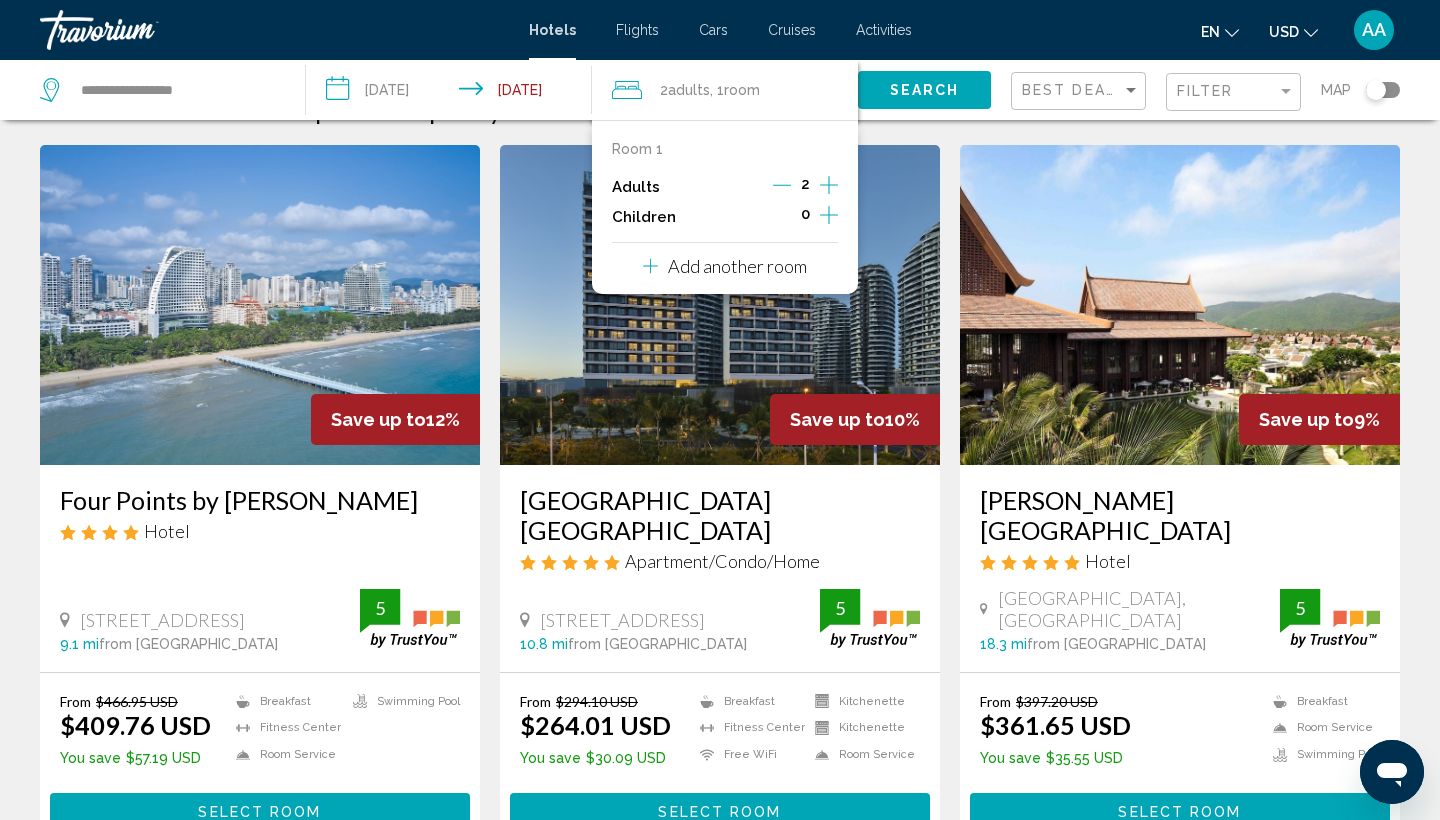 click 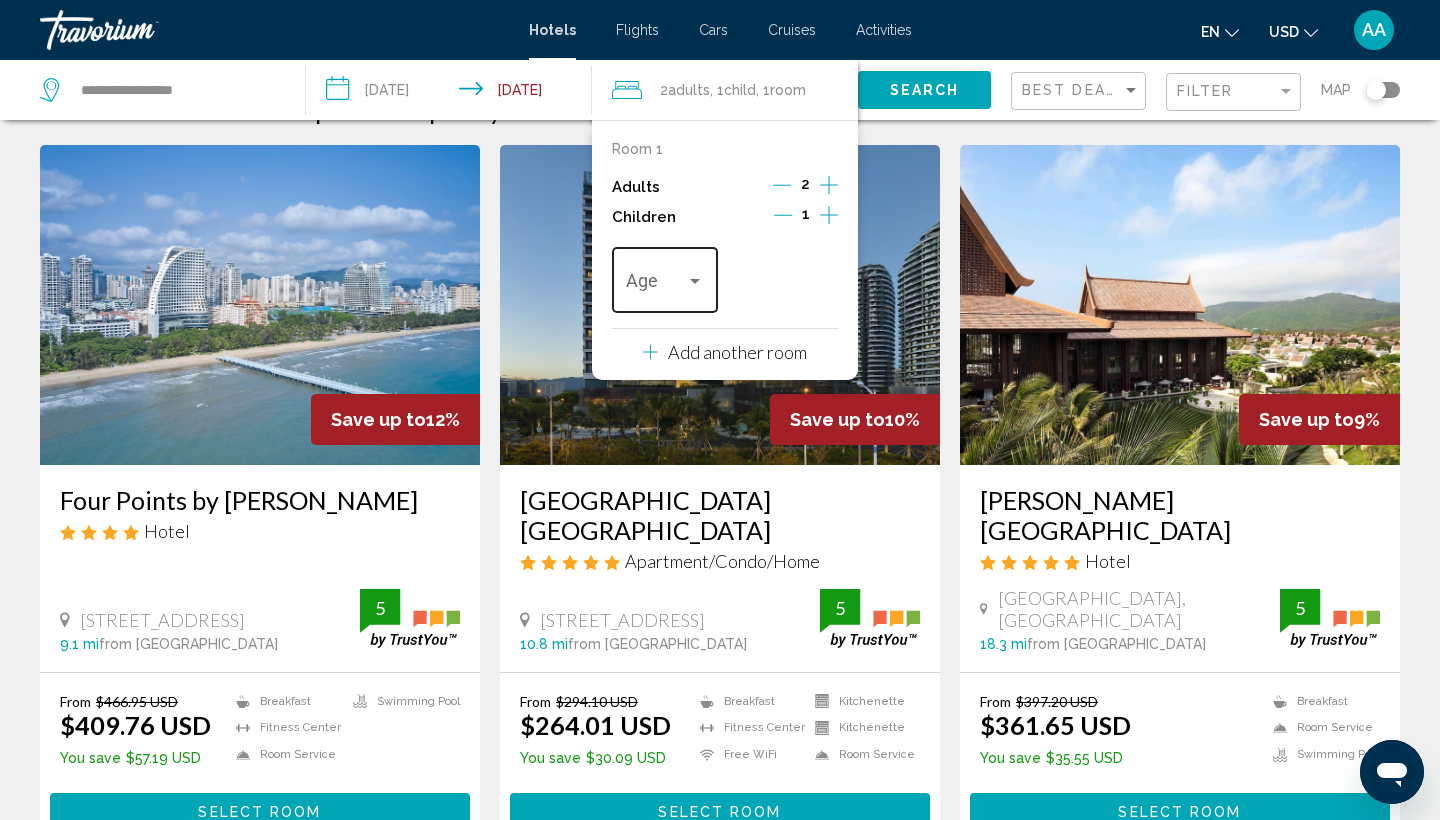 click at bounding box center [695, 281] 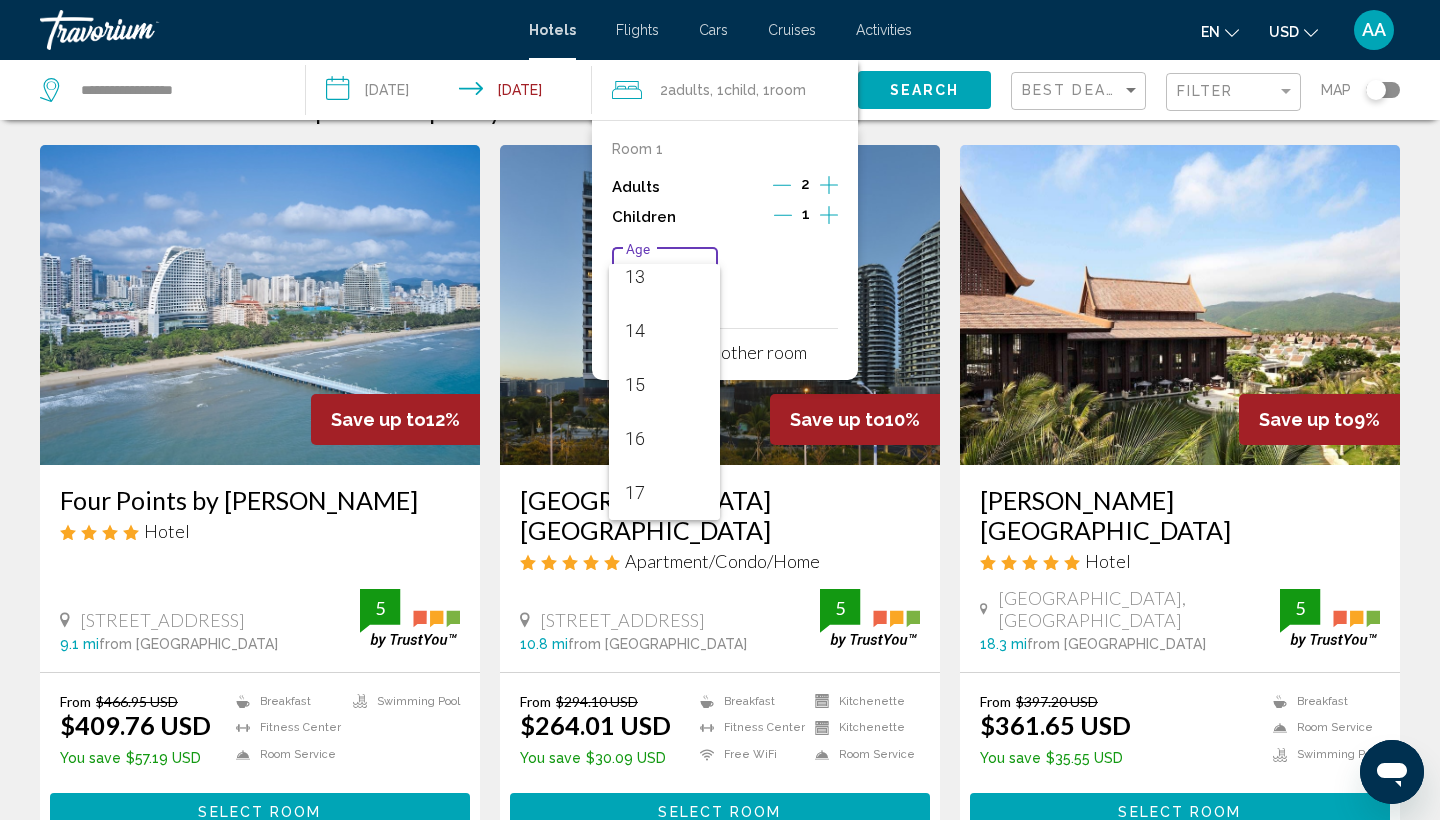 scroll, scrollTop: 716, scrollLeft: 0, axis: vertical 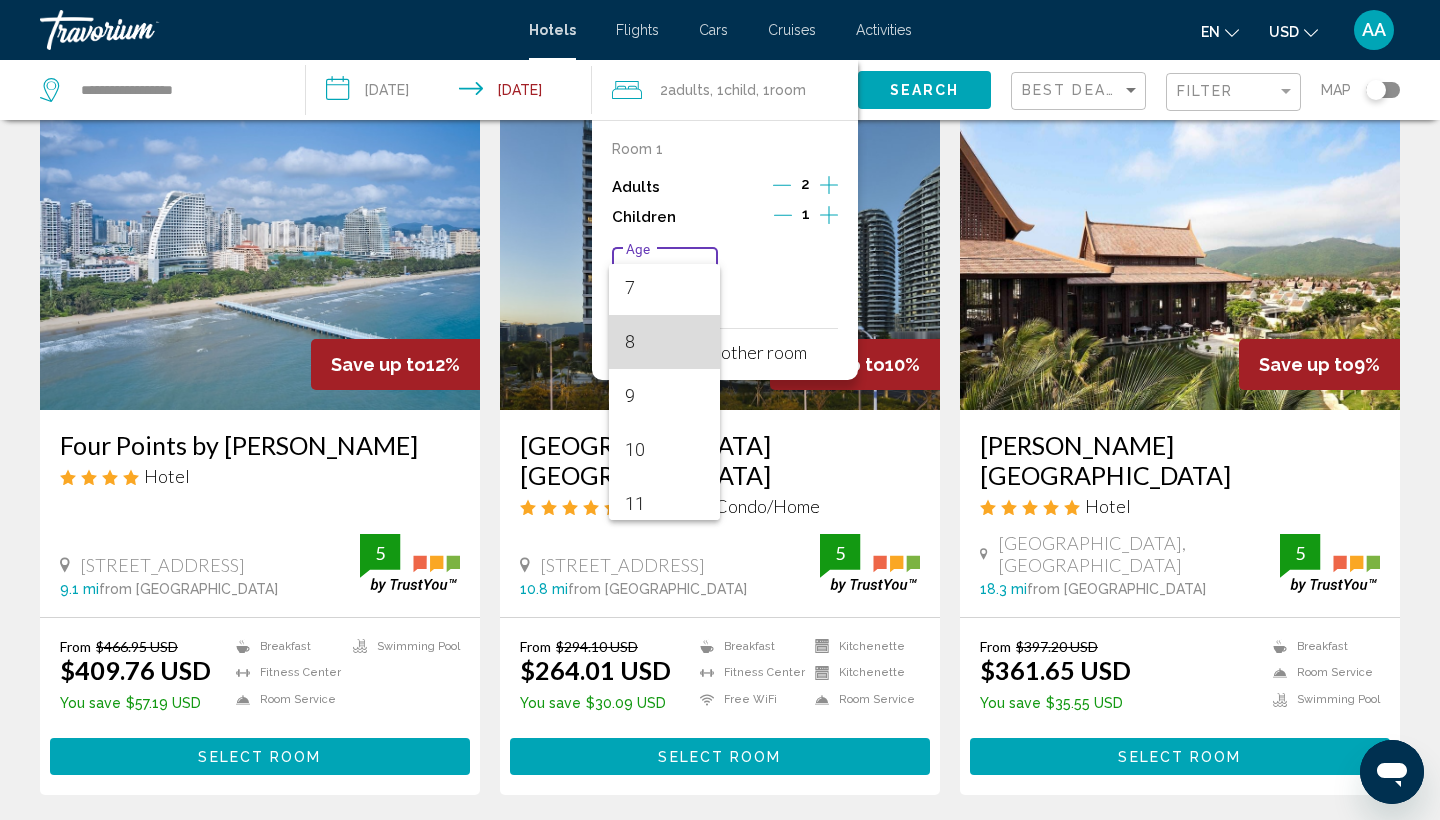 click on "8" at bounding box center [664, 342] 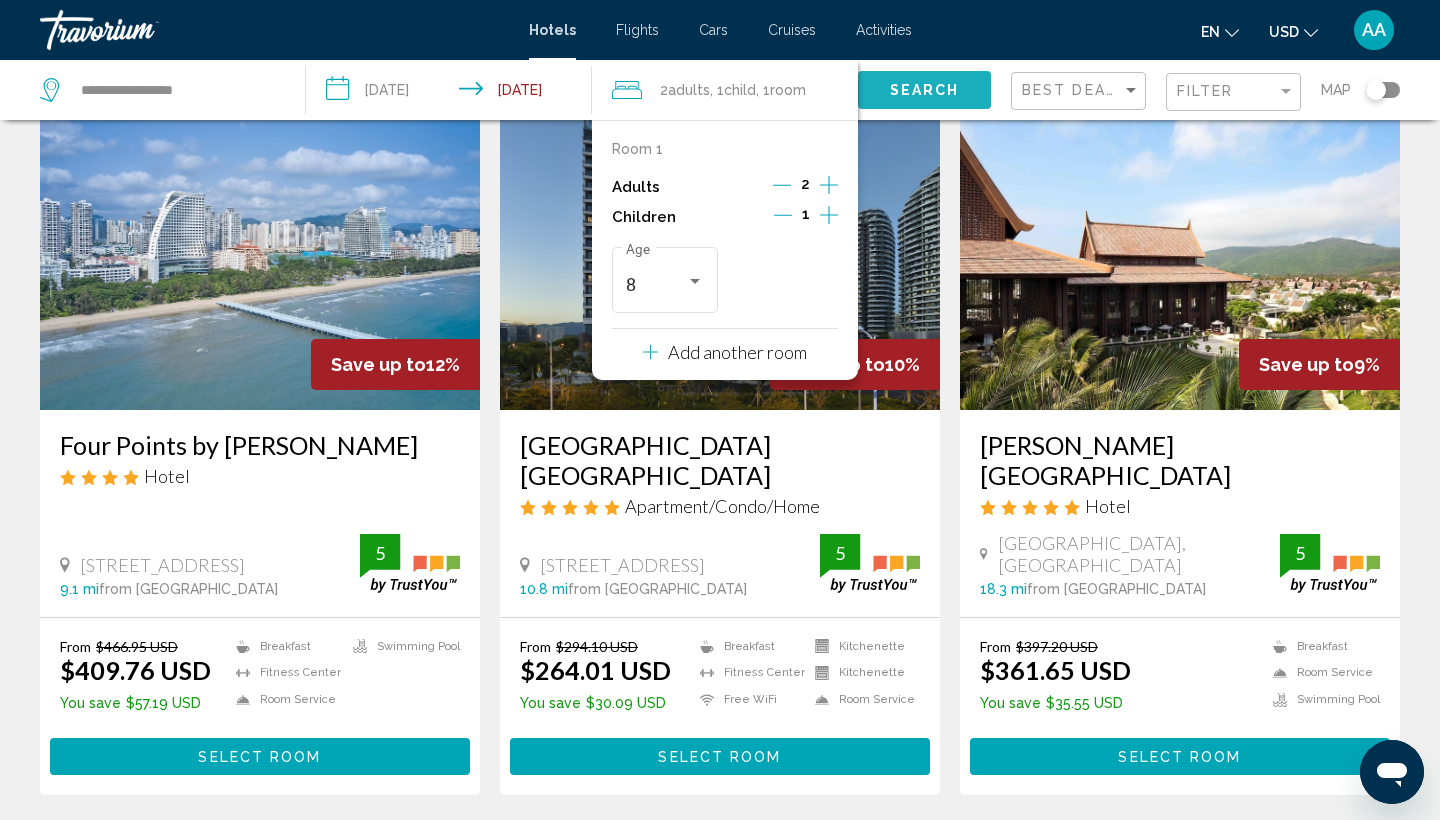 click on "Search" 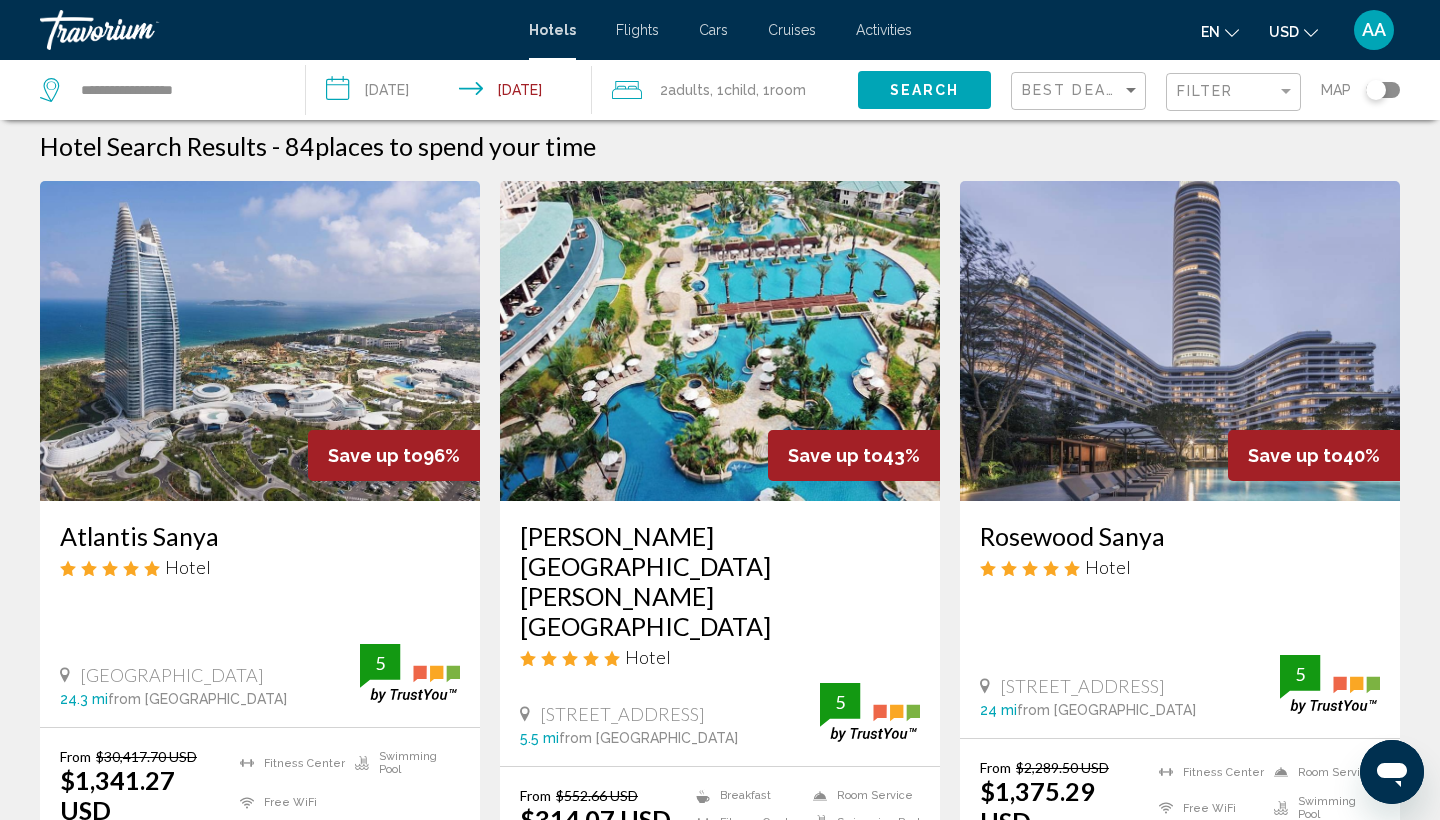scroll, scrollTop: 9, scrollLeft: 0, axis: vertical 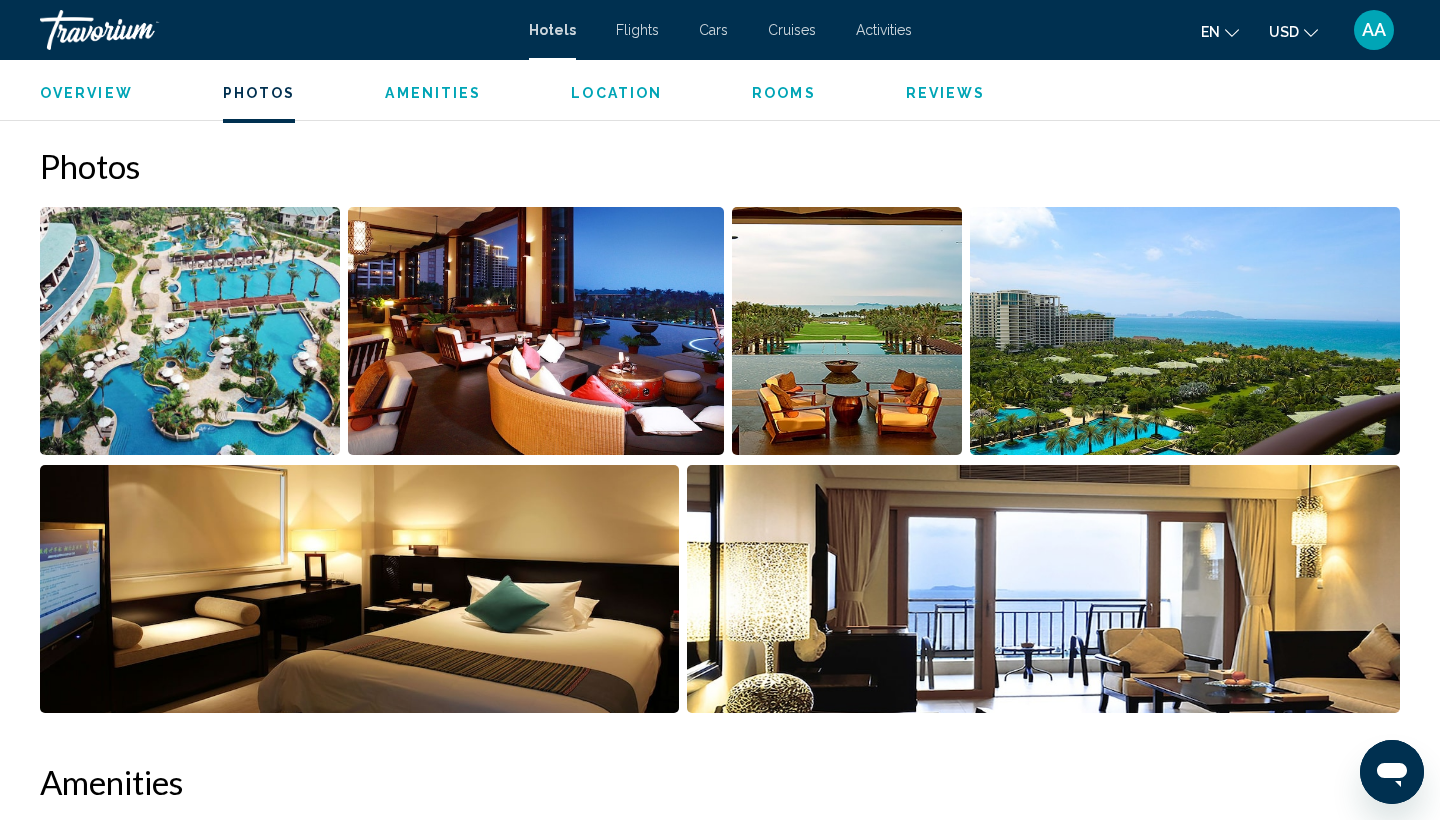 type 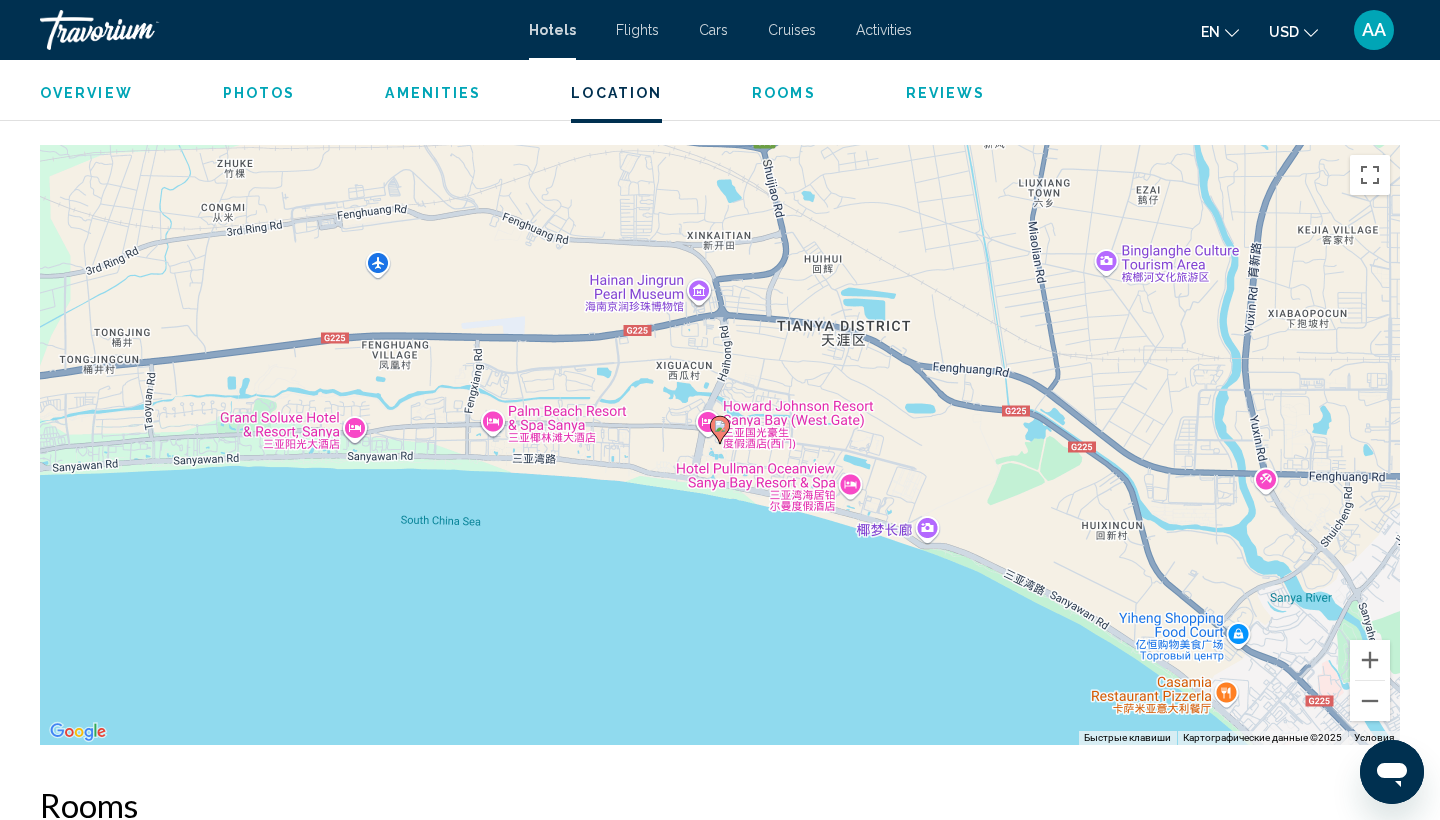 scroll, scrollTop: 1869, scrollLeft: 0, axis: vertical 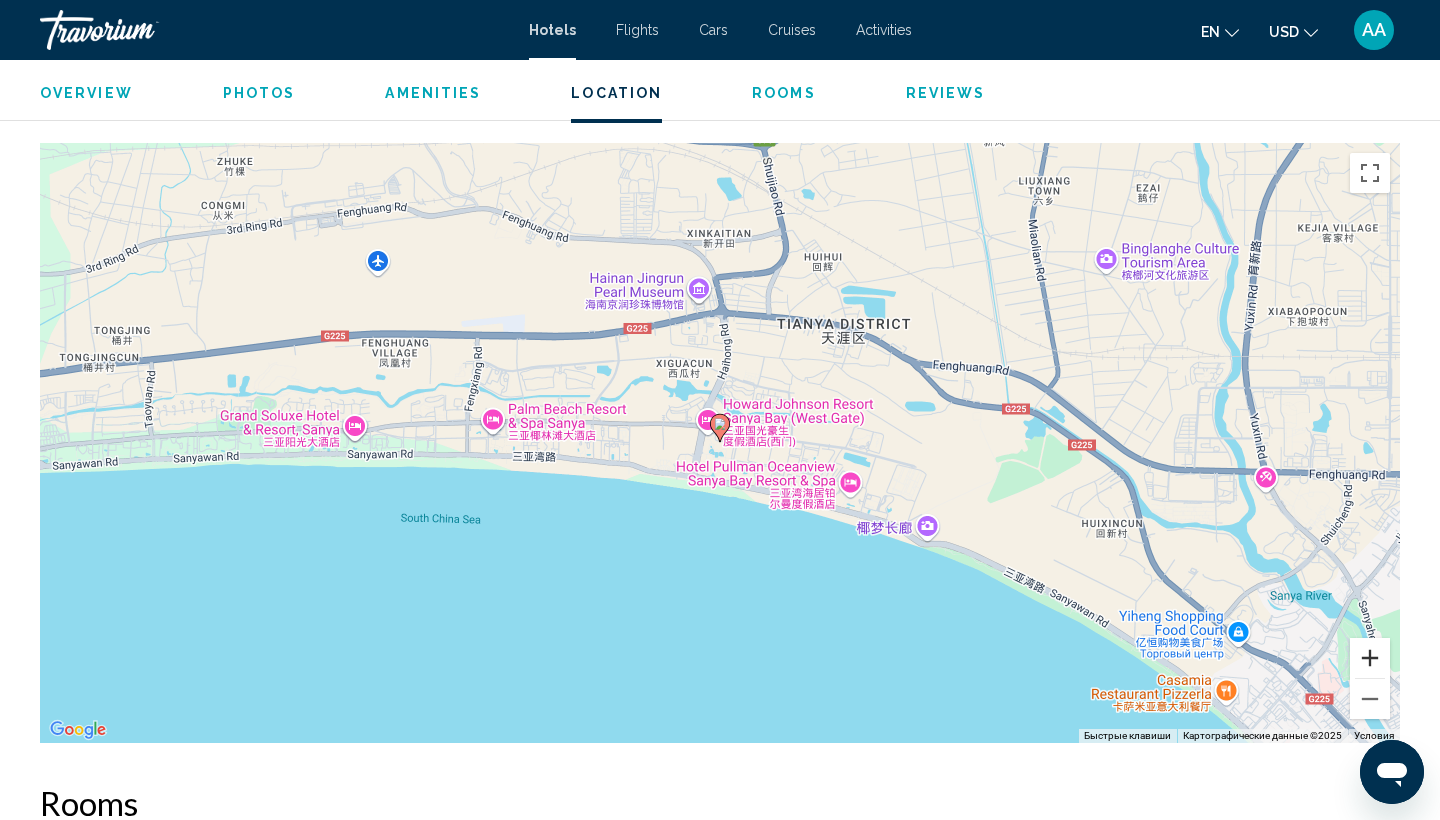 click at bounding box center [1370, 658] 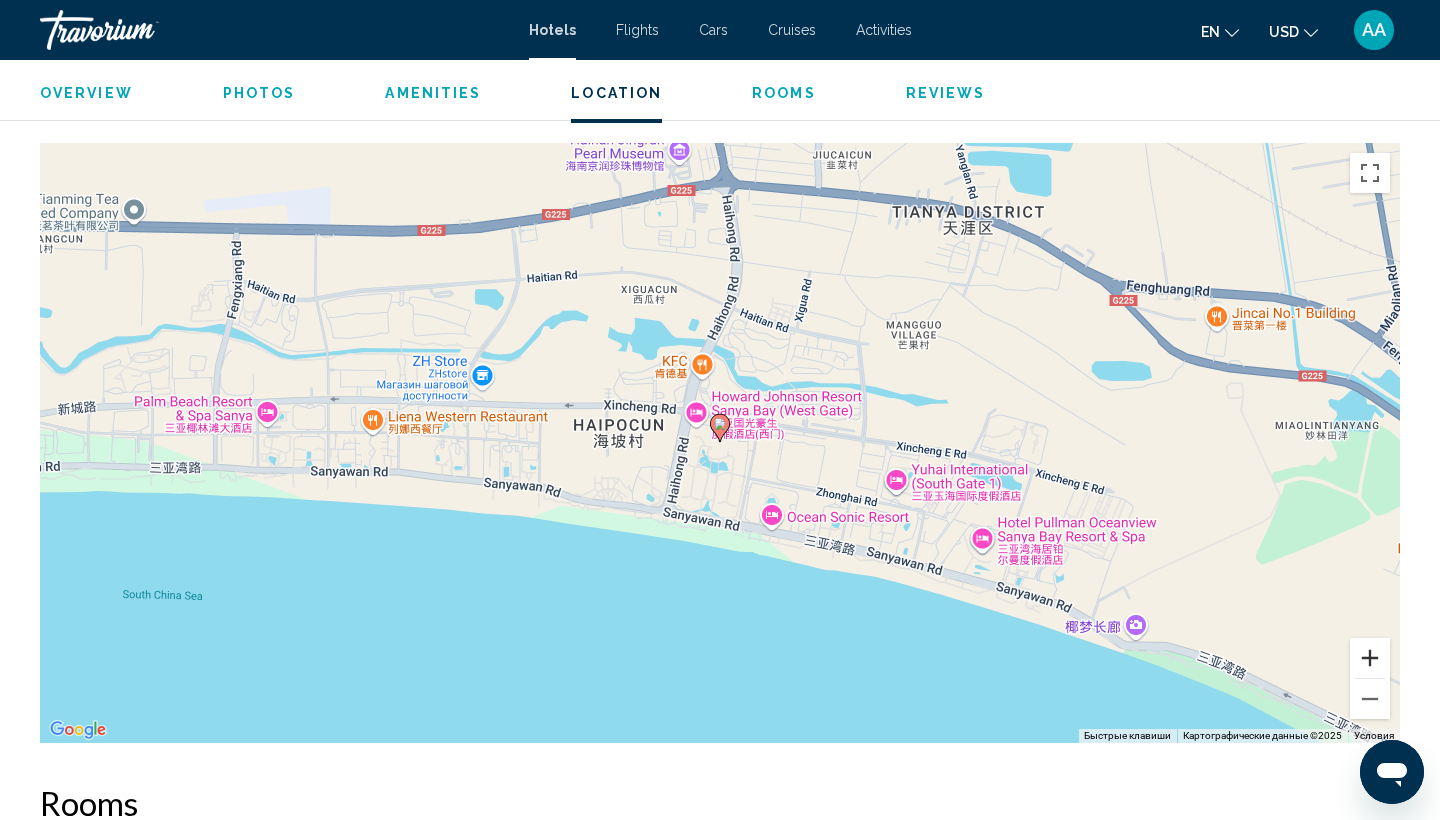 click at bounding box center [1370, 658] 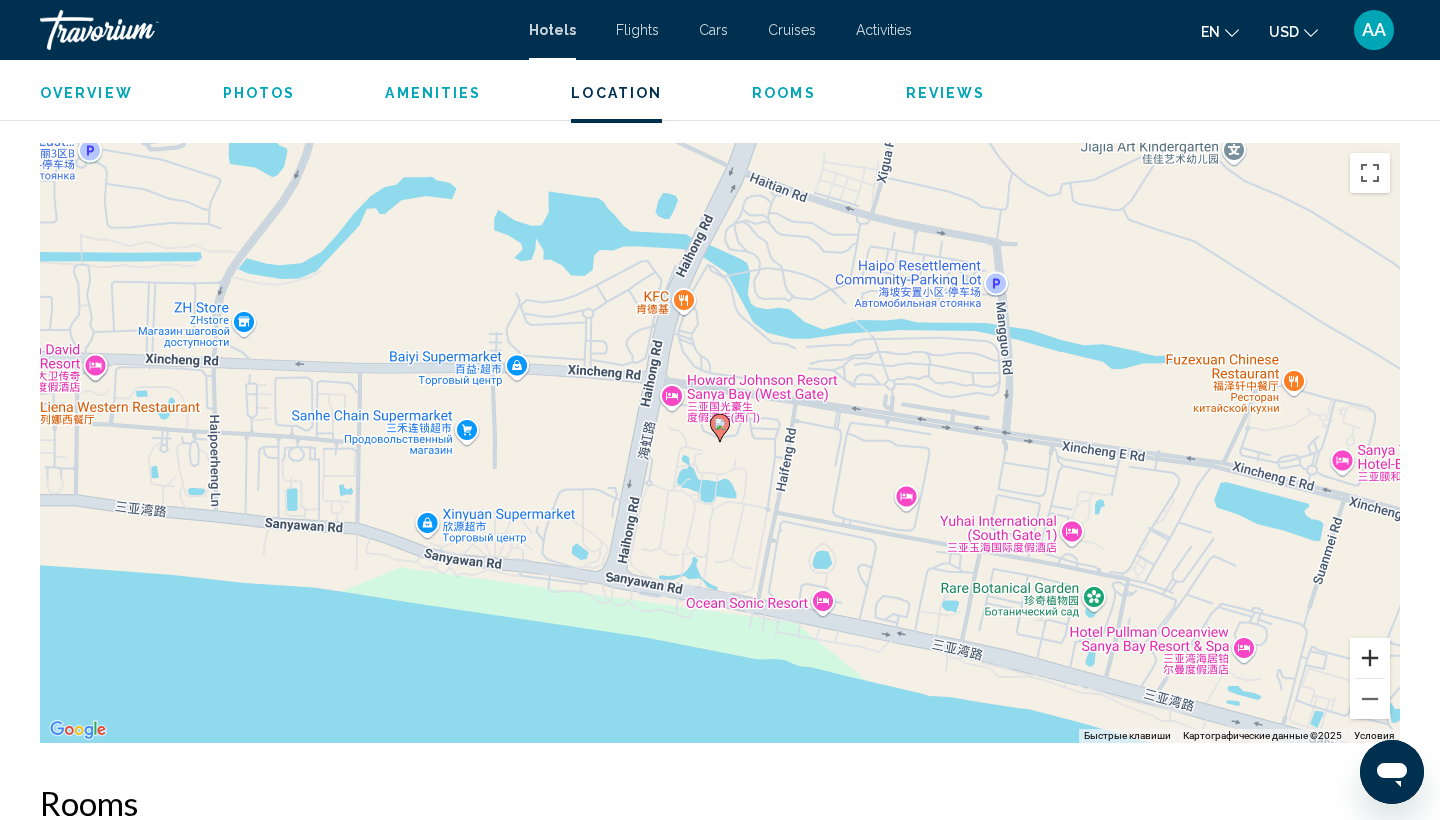 click at bounding box center (1370, 658) 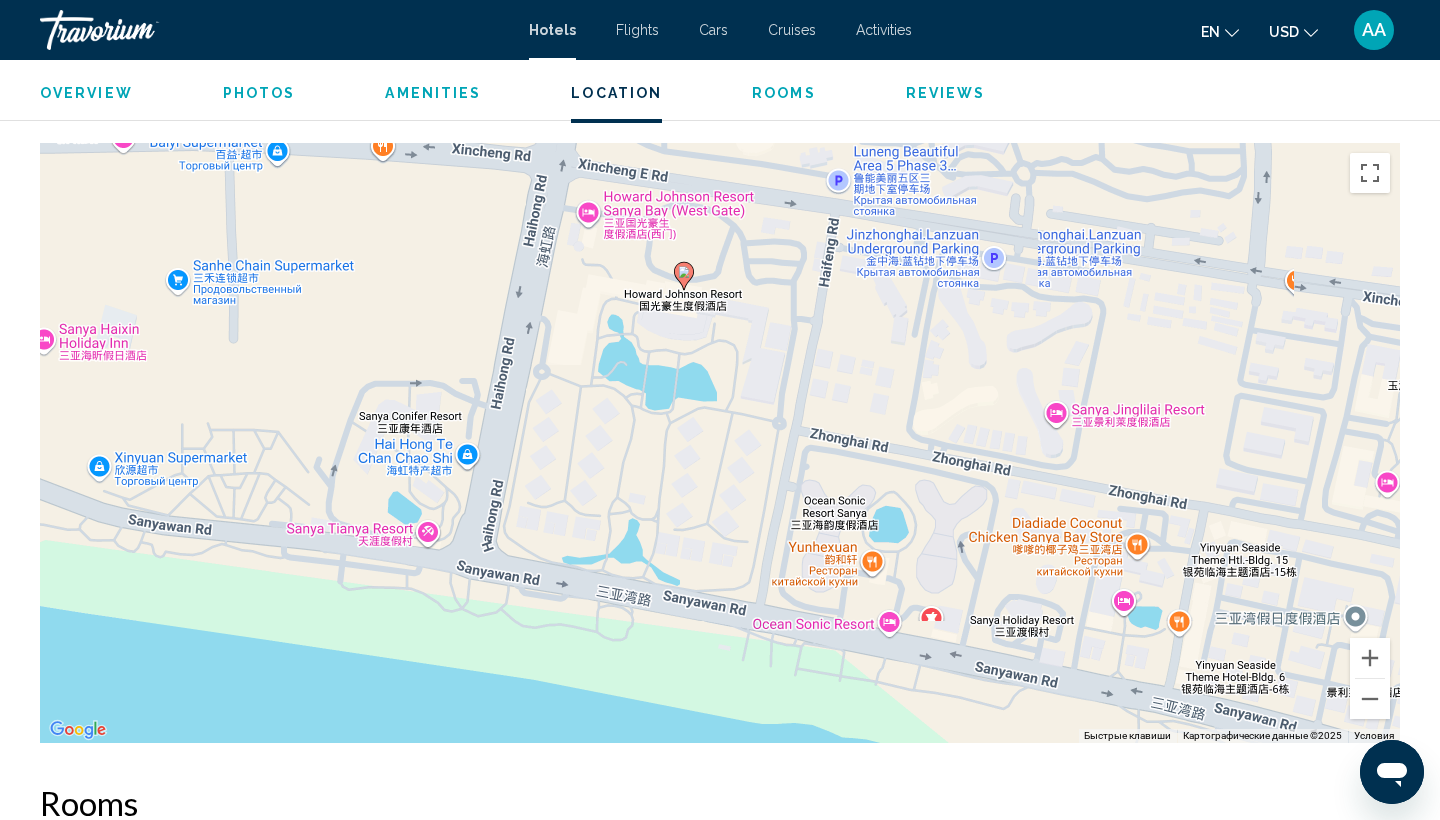 drag, startPoint x: 999, startPoint y: 556, endPoint x: 963, endPoint y: 401, distance: 159.12573 